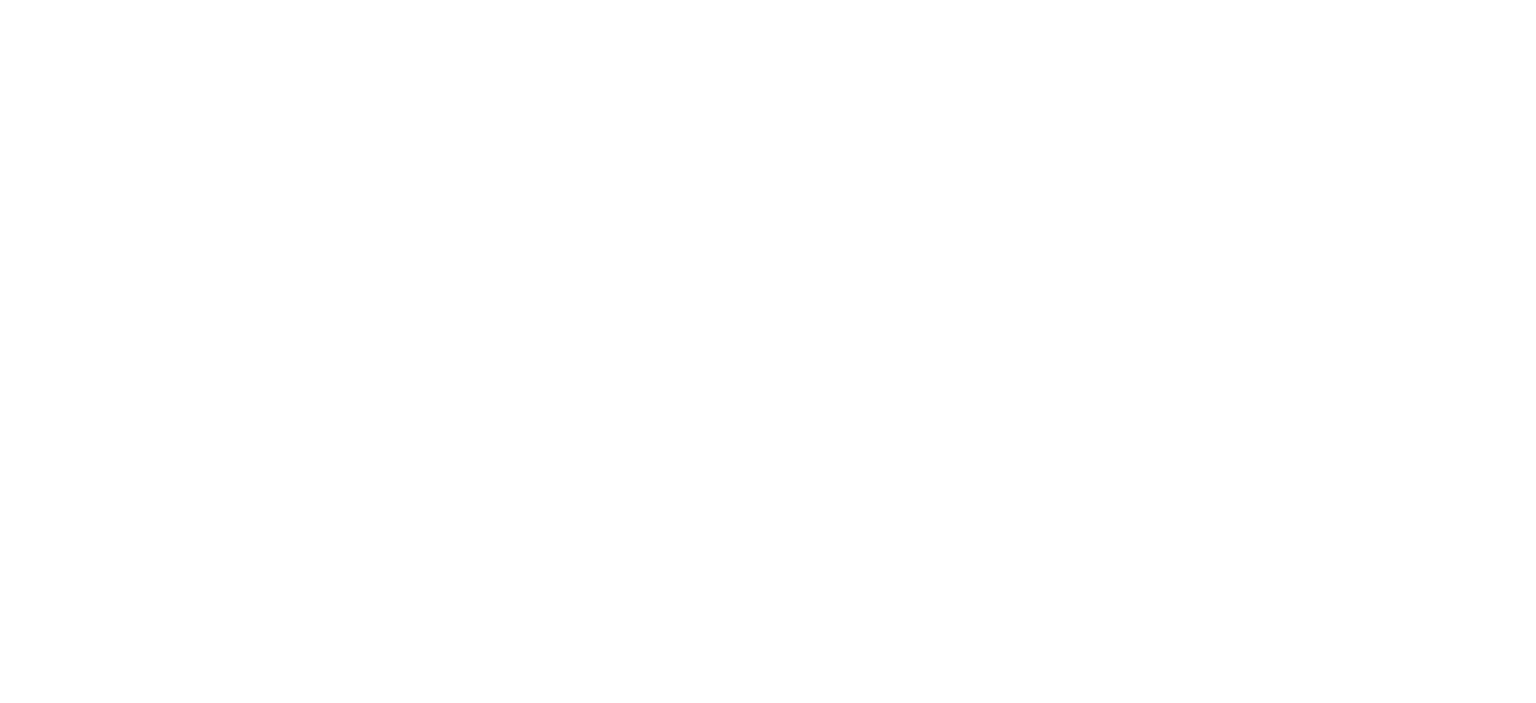 scroll, scrollTop: 0, scrollLeft: 0, axis: both 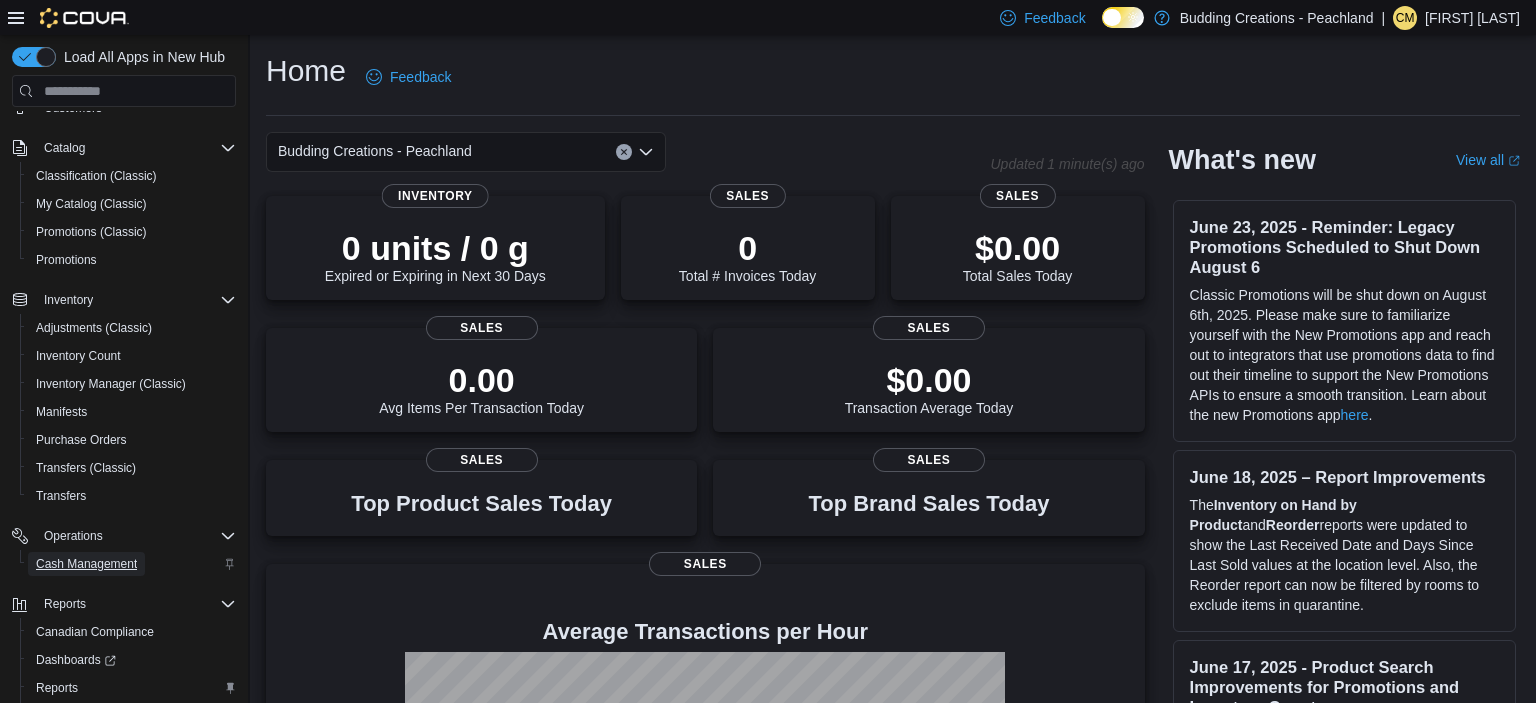 click on "Cash Management" at bounding box center [86, 564] 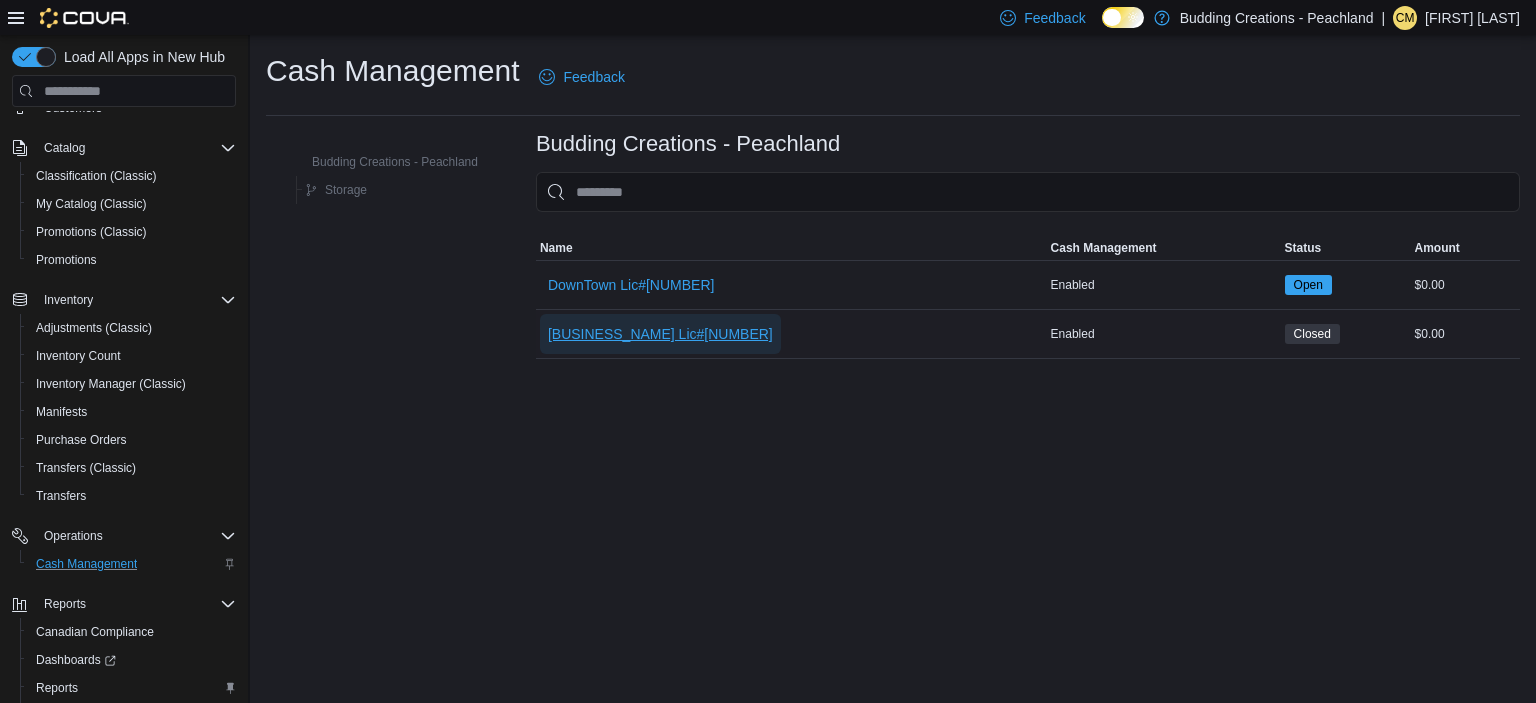 click on "IGA Mall  Lic#450514" at bounding box center (660, 334) 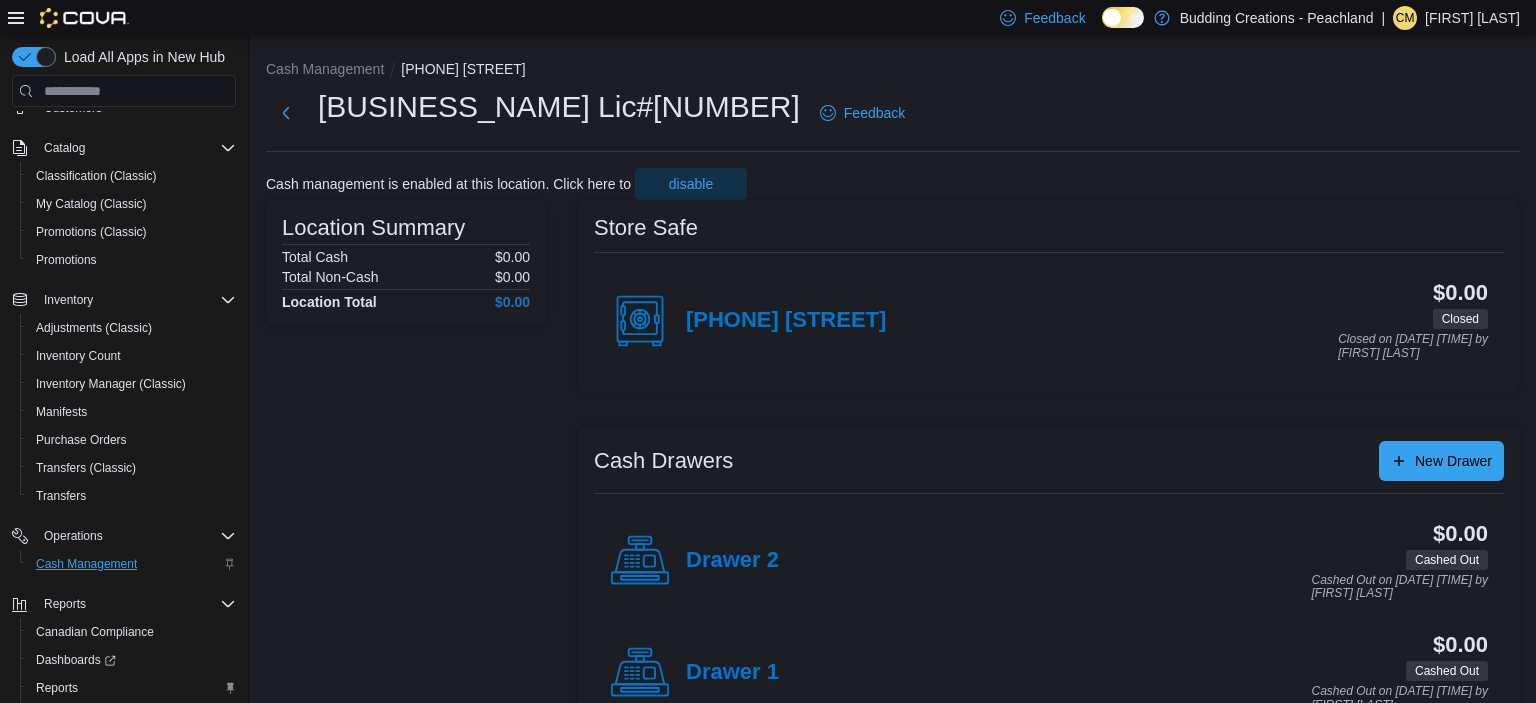 scroll, scrollTop: 56, scrollLeft: 0, axis: vertical 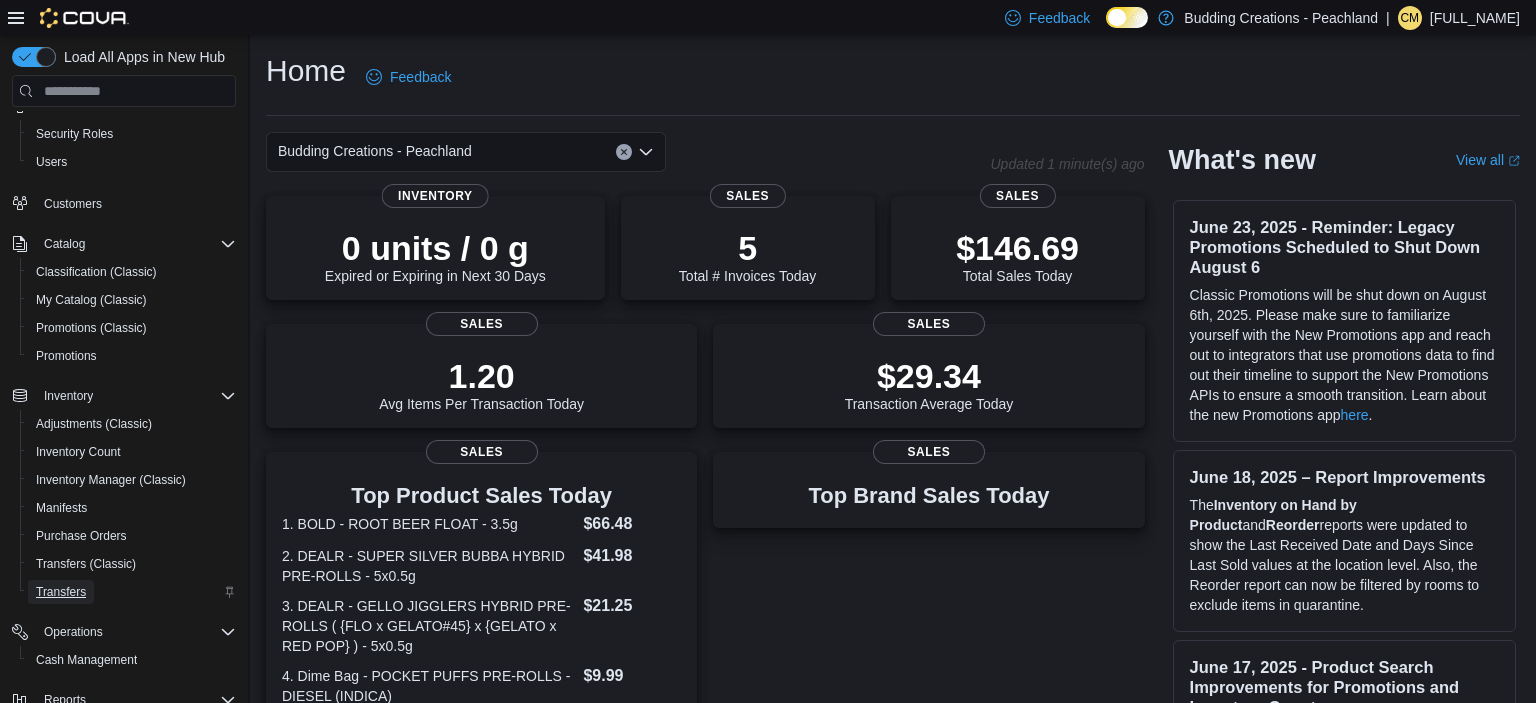 click on "Transfers" at bounding box center (61, 592) 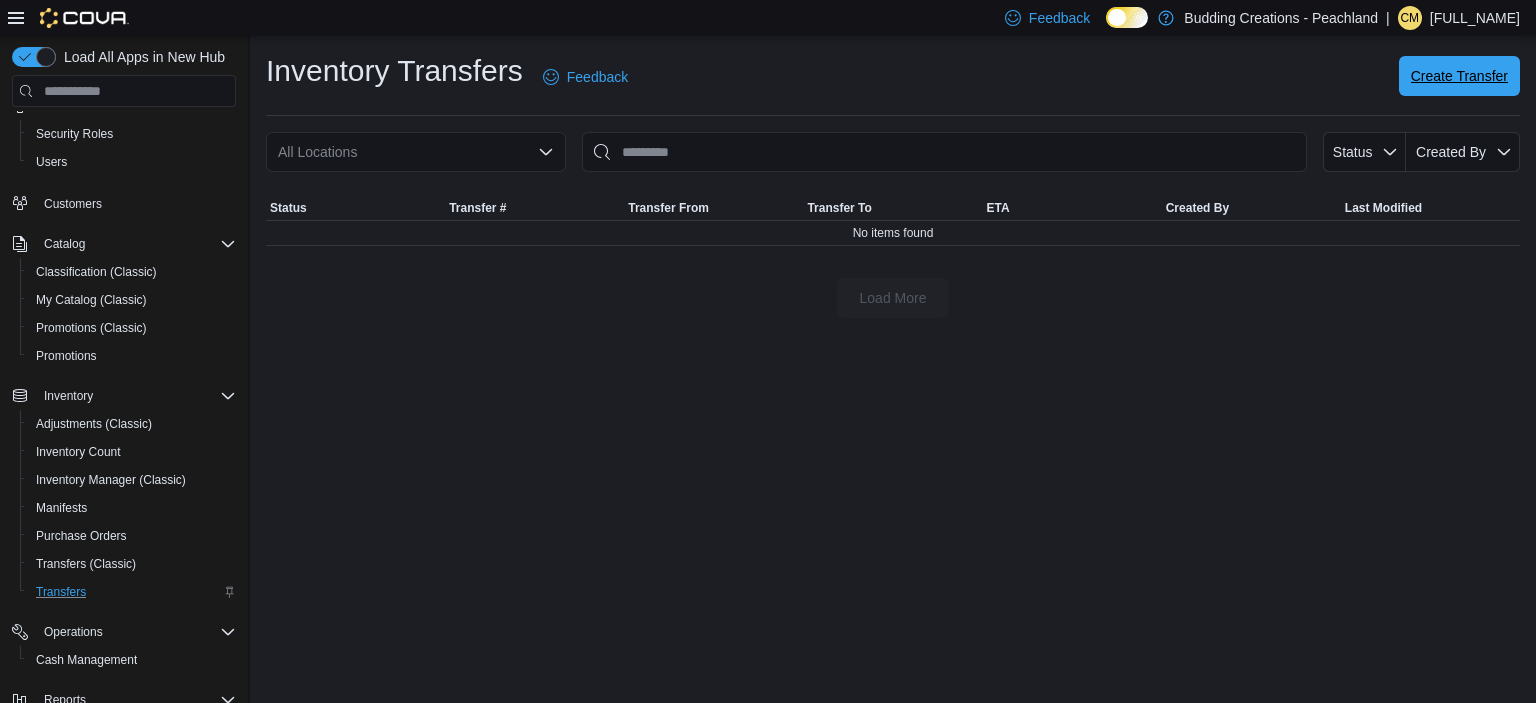 click on "Create Transfer" at bounding box center (1459, 76) 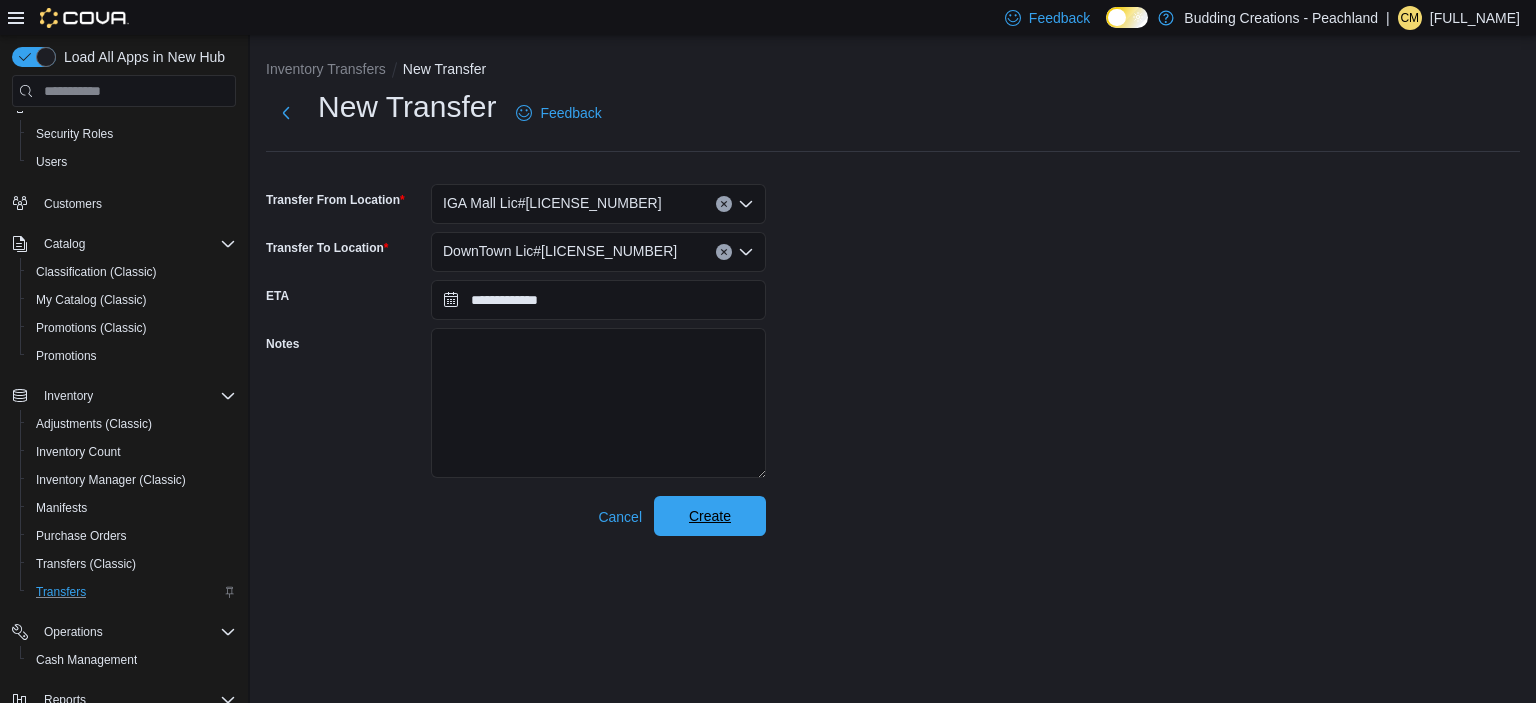 click on "Create" at bounding box center [710, 516] 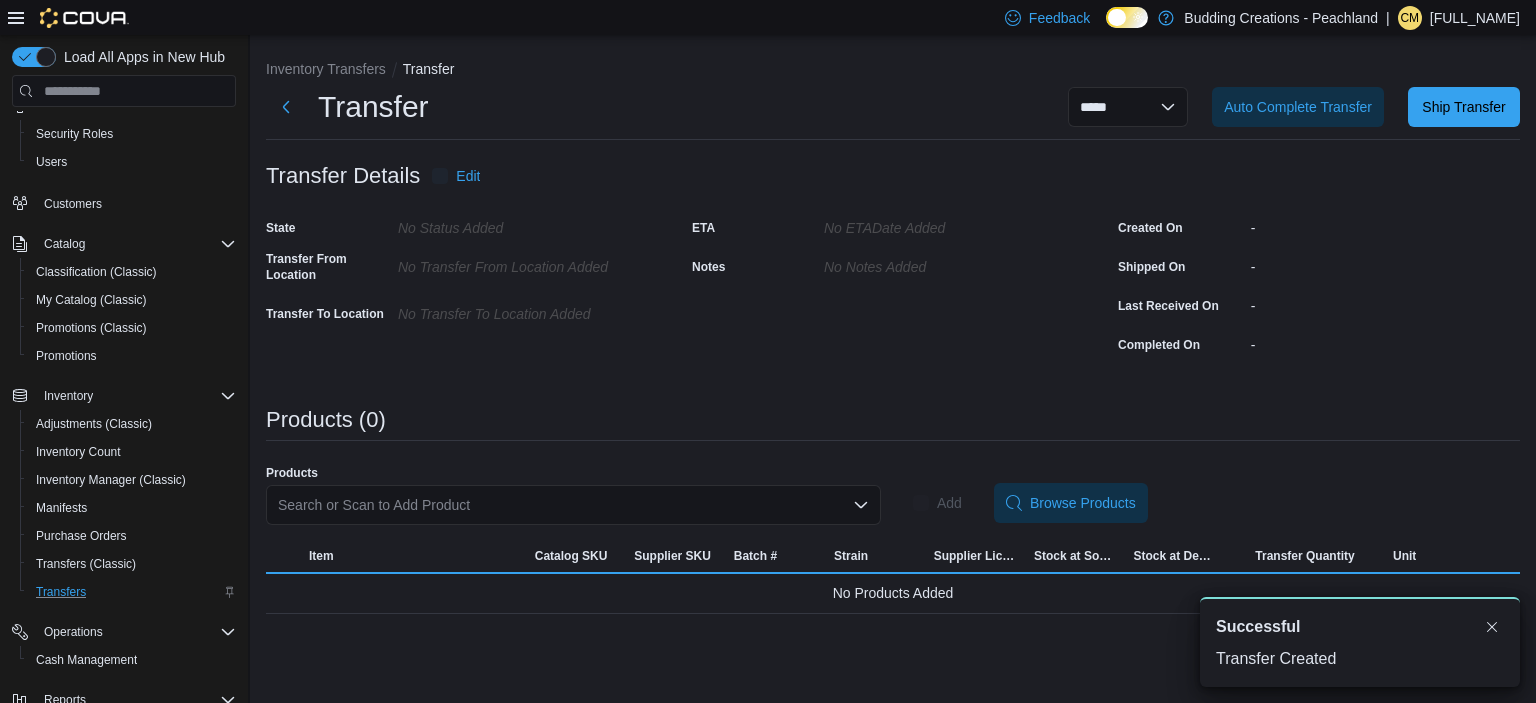 scroll, scrollTop: 0, scrollLeft: 0, axis: both 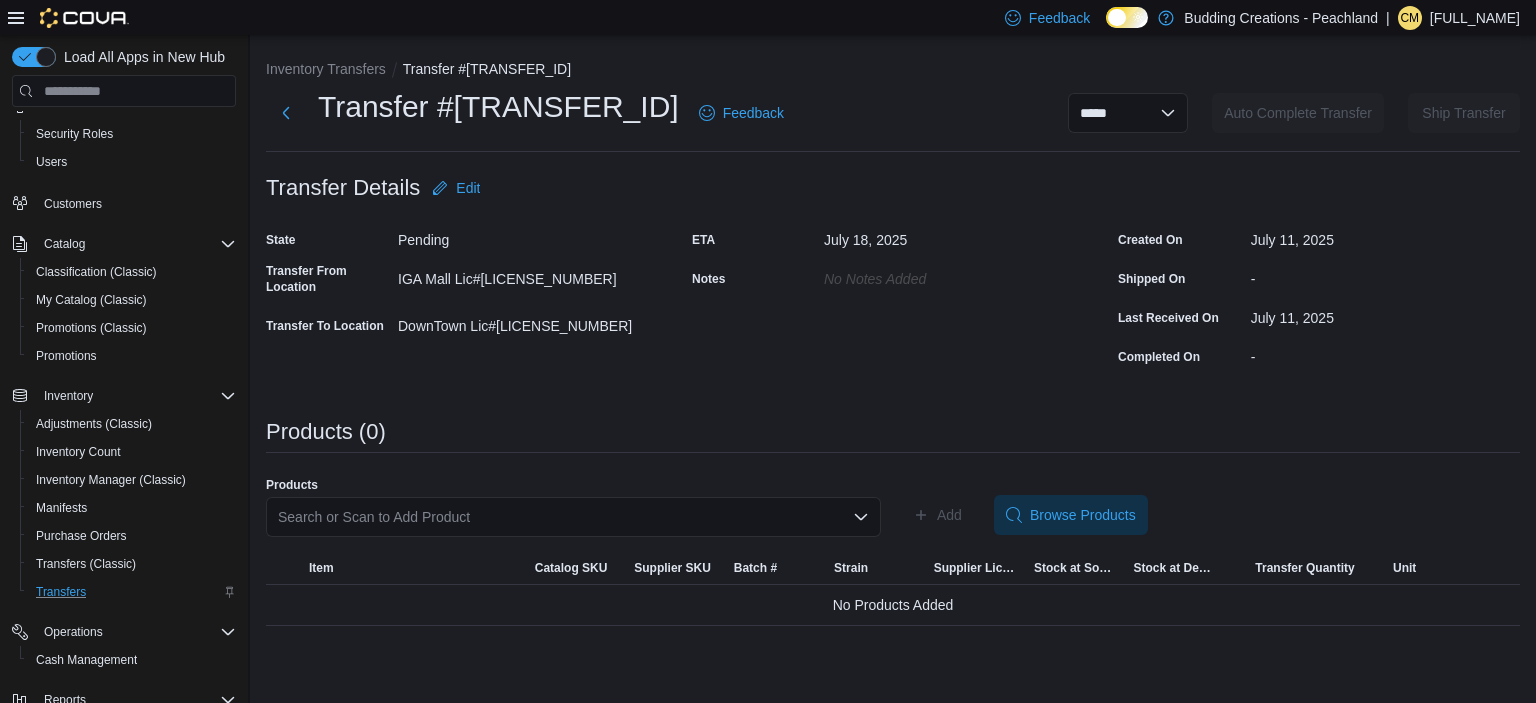 click on "Search or Scan to Add Product" at bounding box center [573, 517] 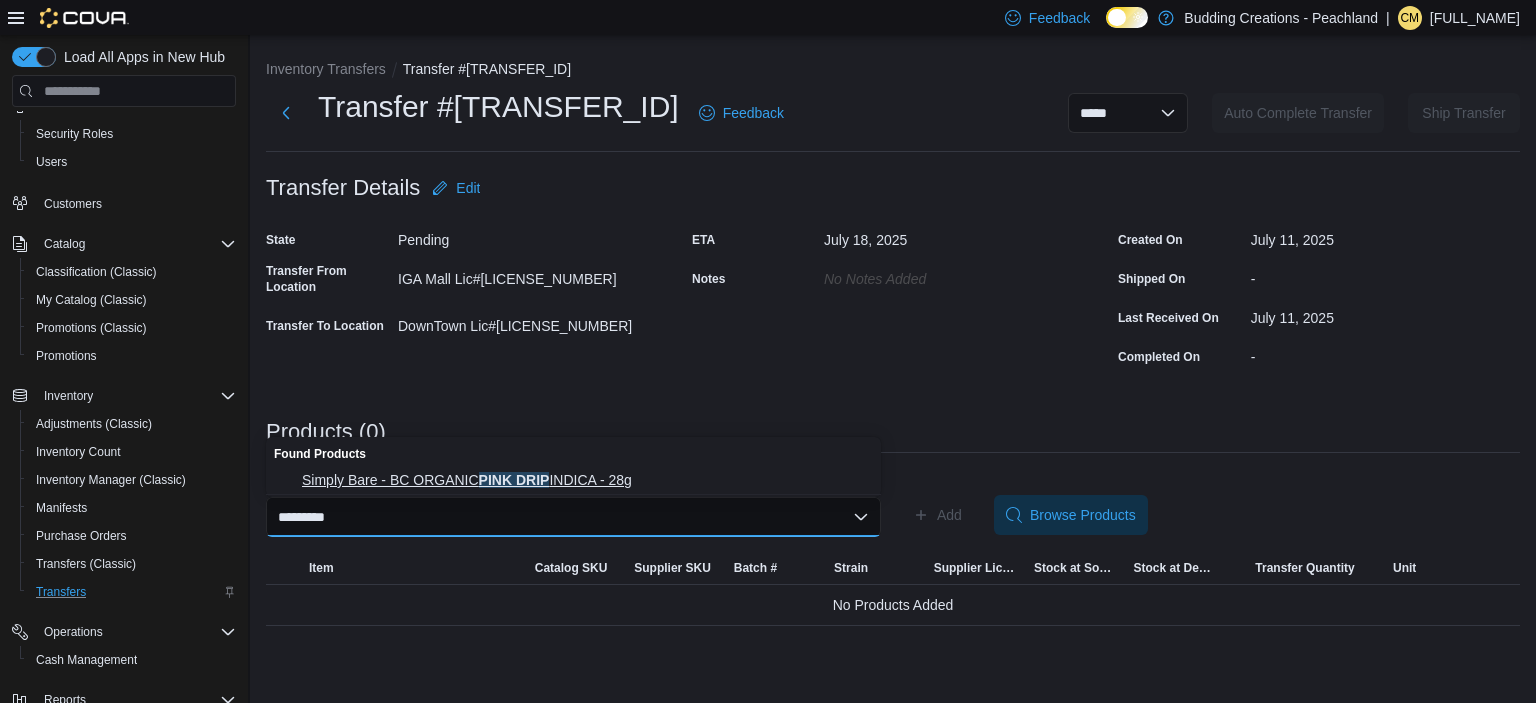 type on "*********" 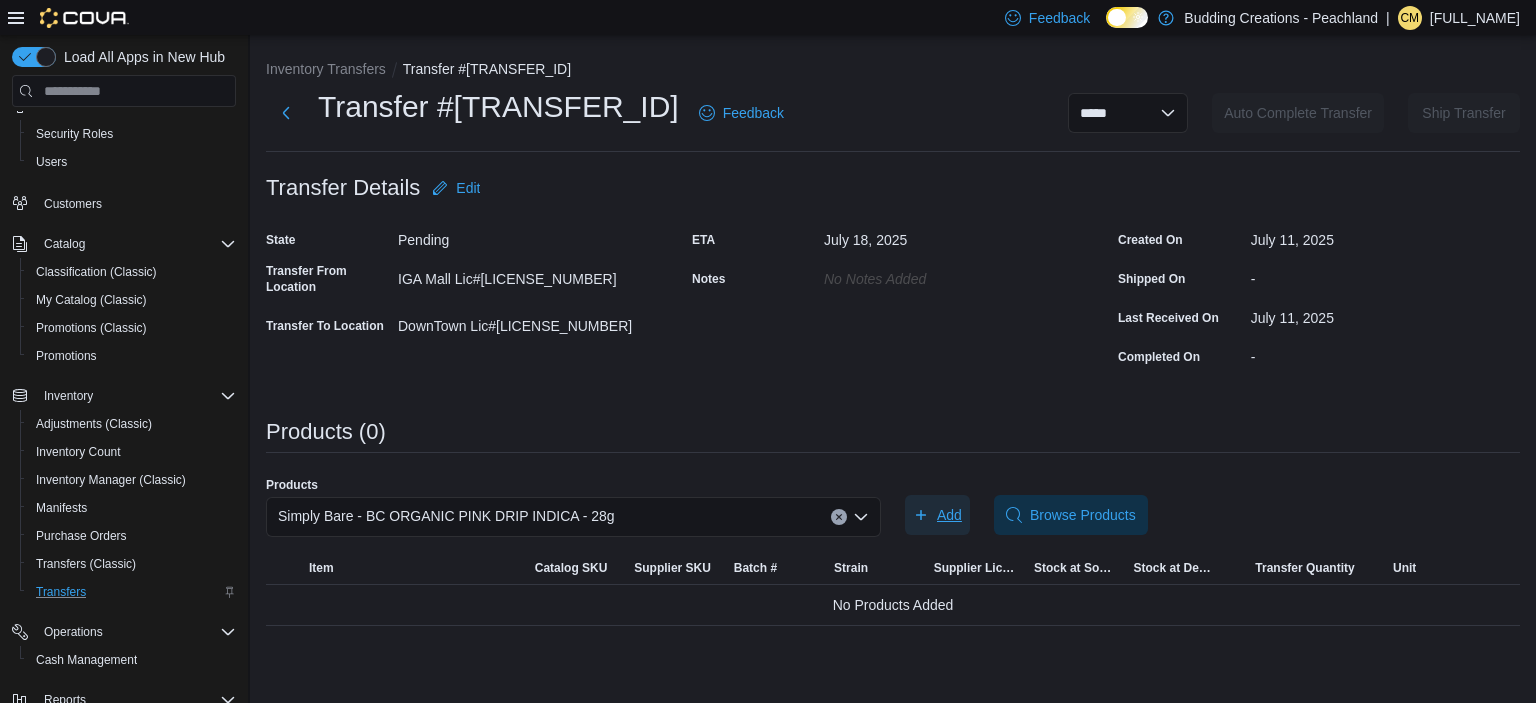 click on "Add" at bounding box center (949, 515) 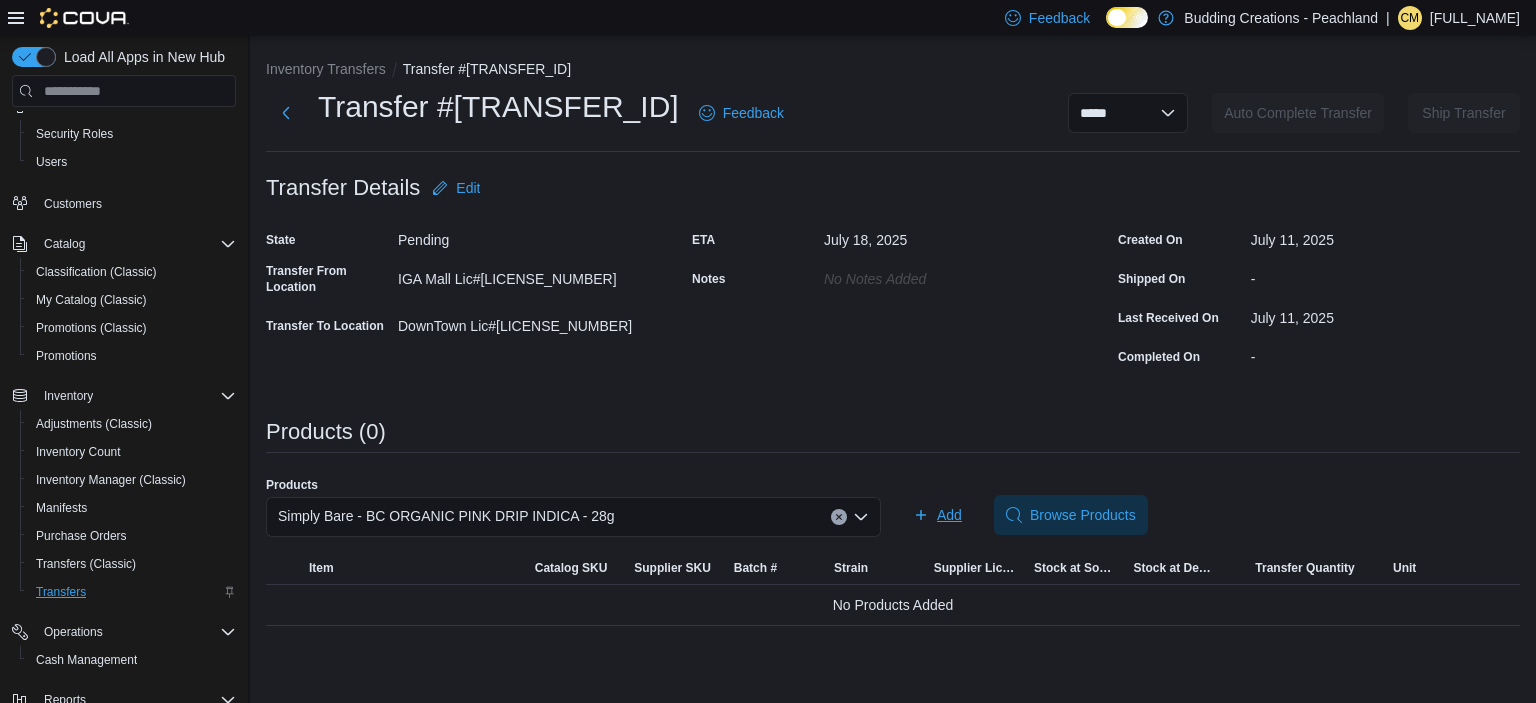 scroll, scrollTop: 96, scrollLeft: 0, axis: vertical 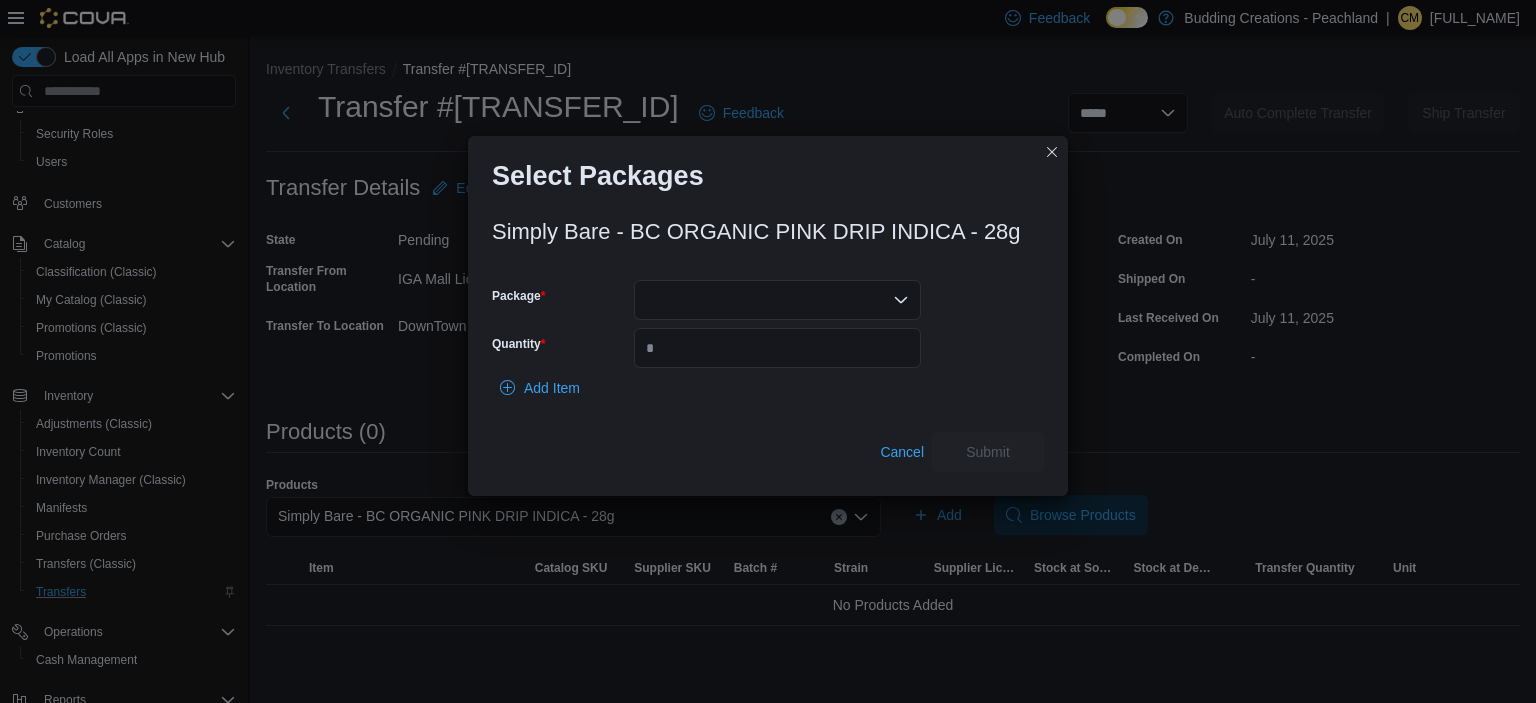 click at bounding box center (777, 300) 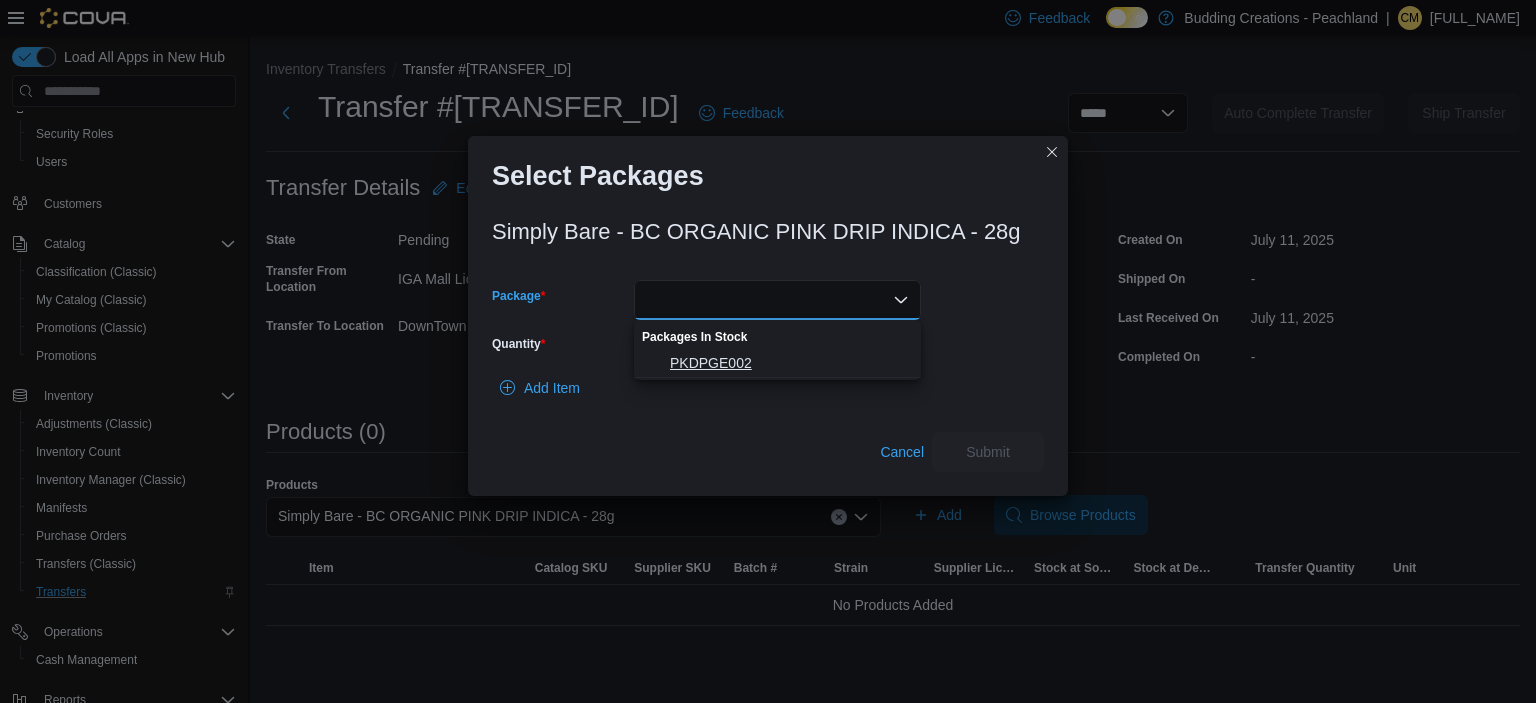 click on "PKDPGE002" at bounding box center [777, 363] 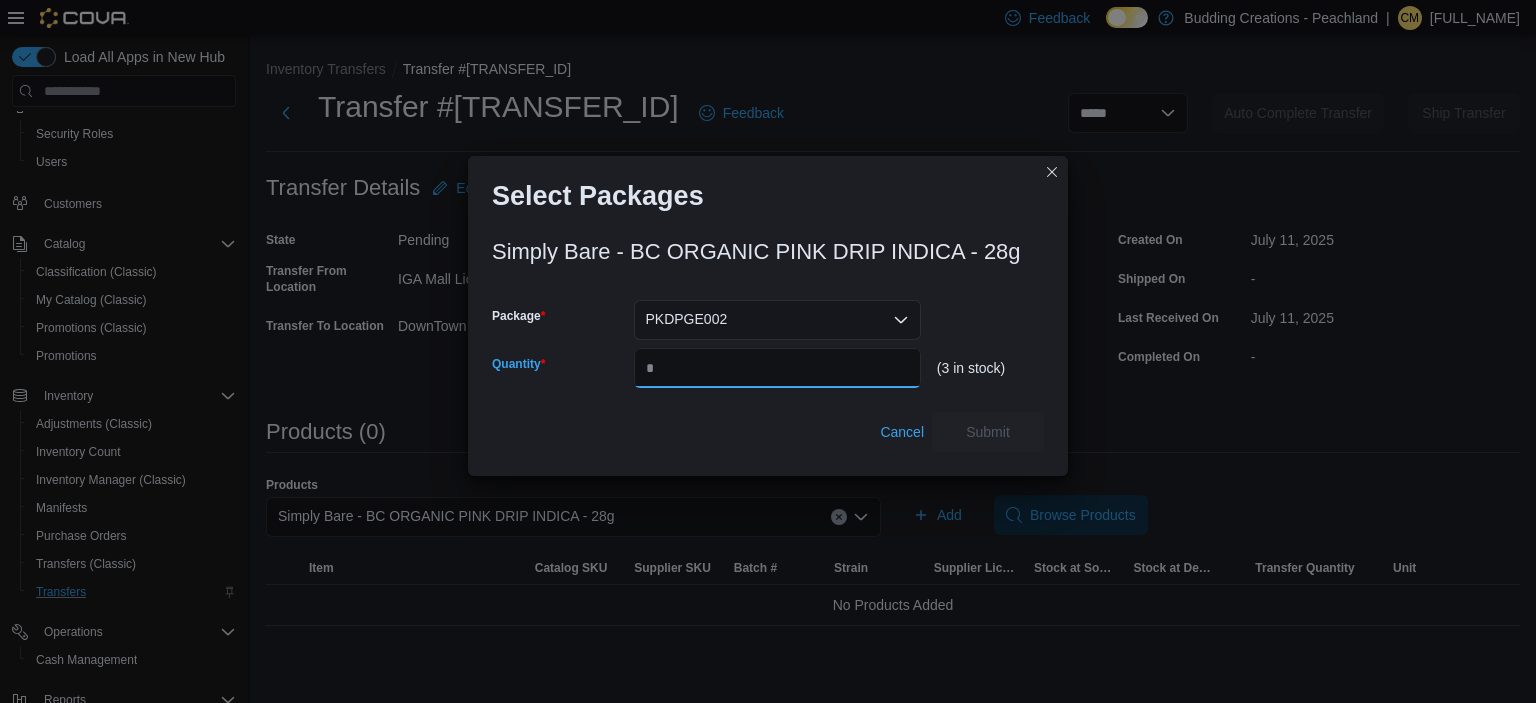 click on "Quantity" at bounding box center (777, 368) 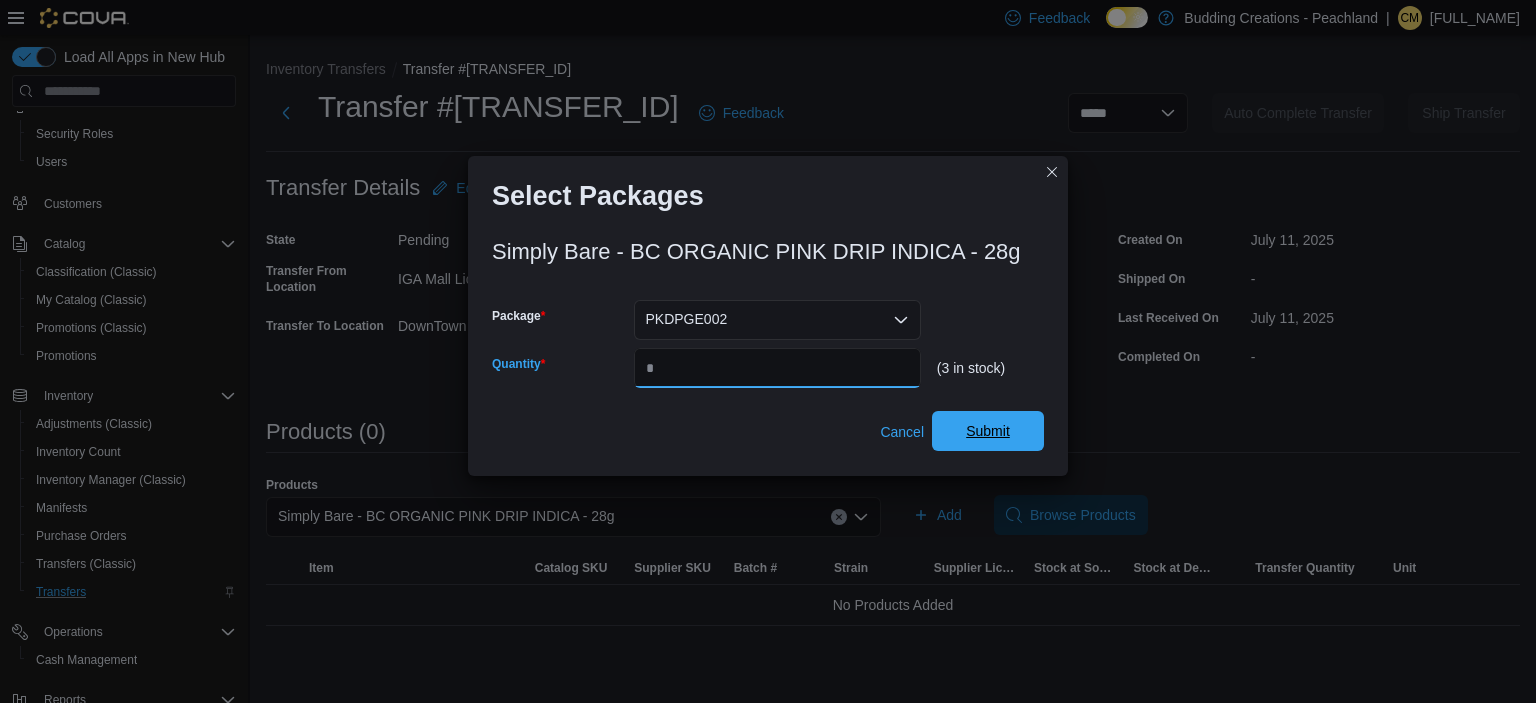 type on "*" 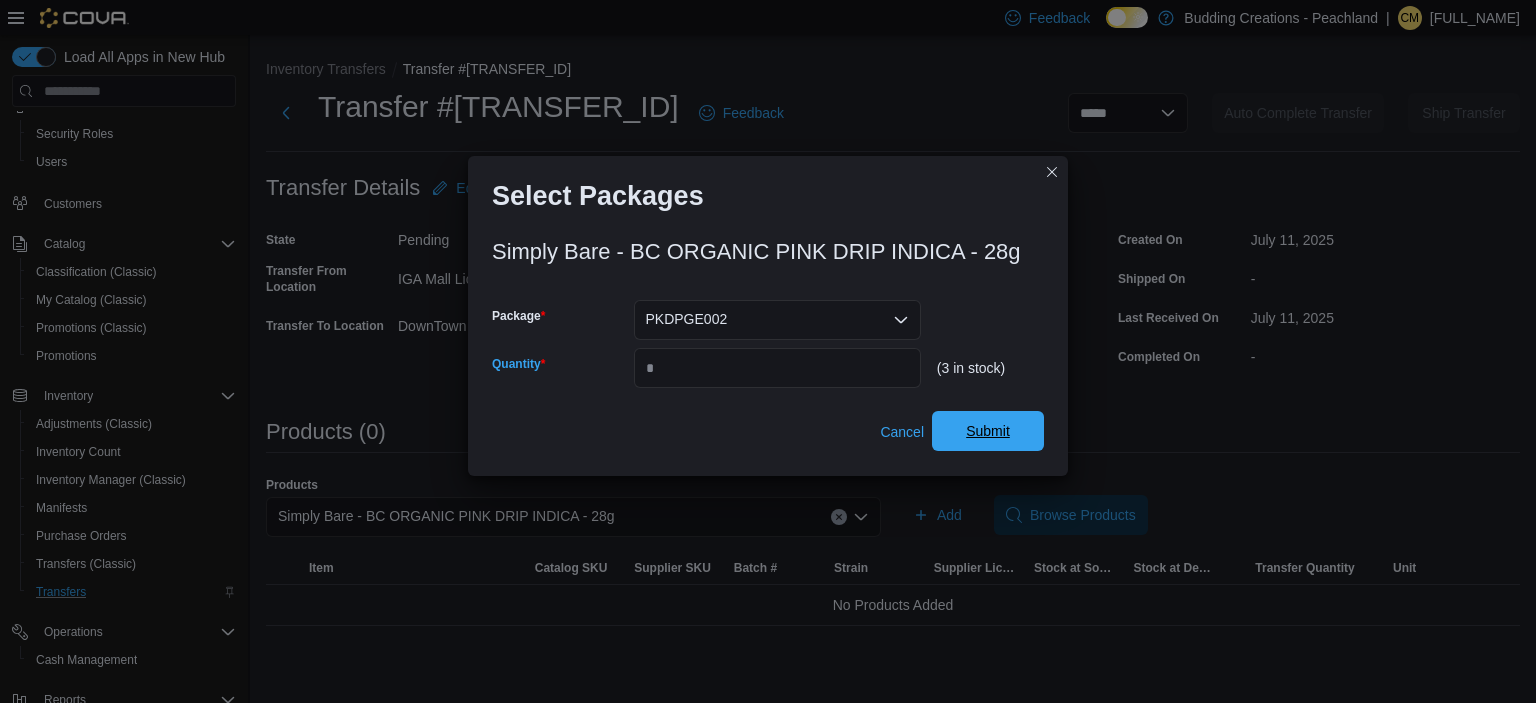 click on "Submit" at bounding box center (988, 431) 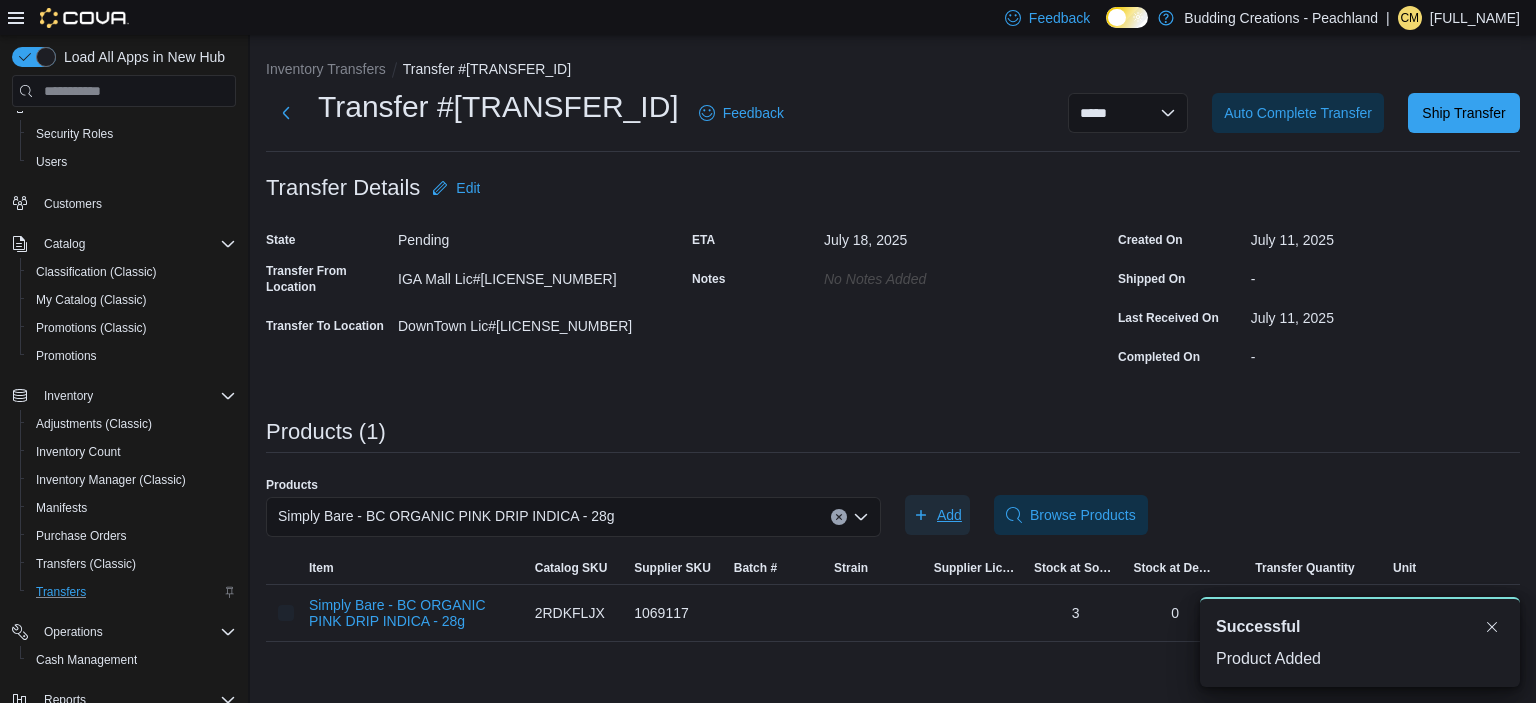 scroll, scrollTop: 96, scrollLeft: 0, axis: vertical 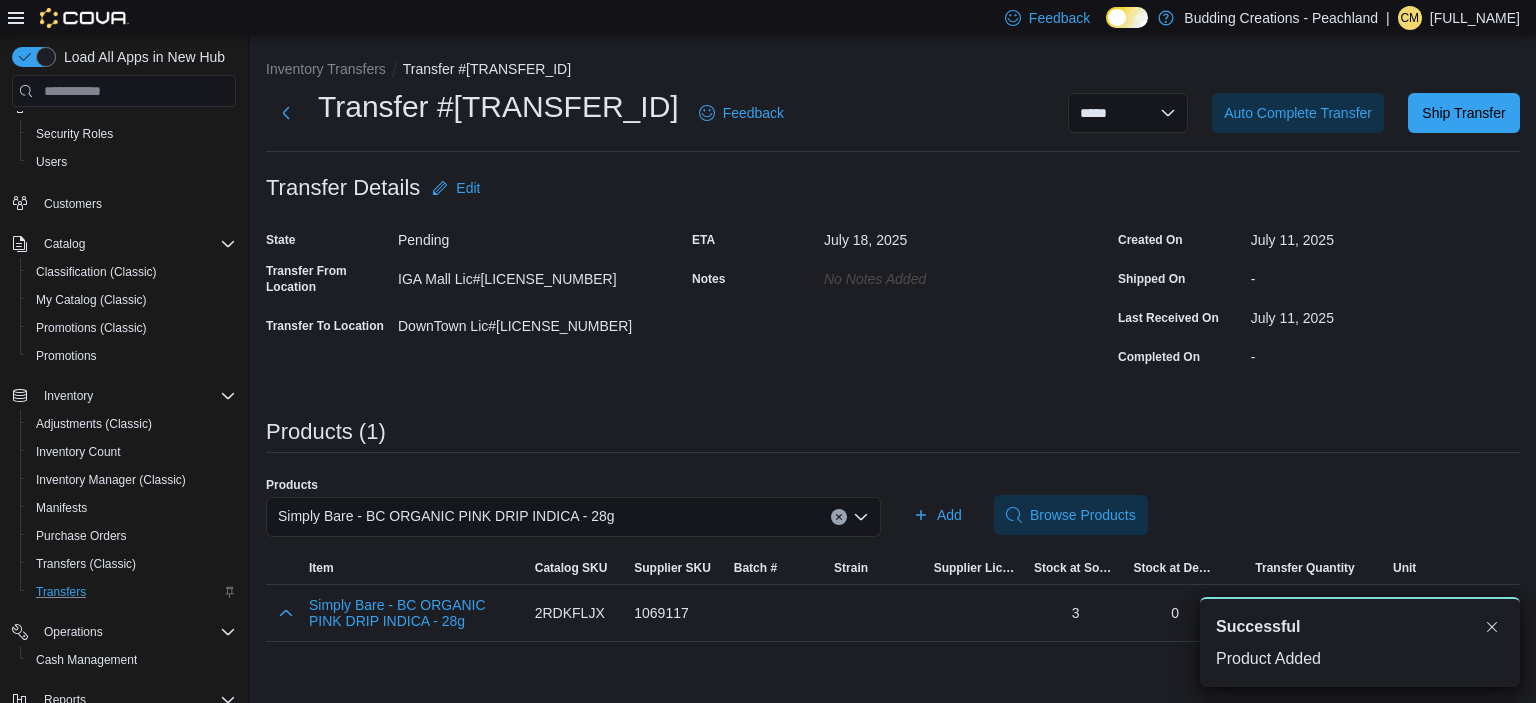 click 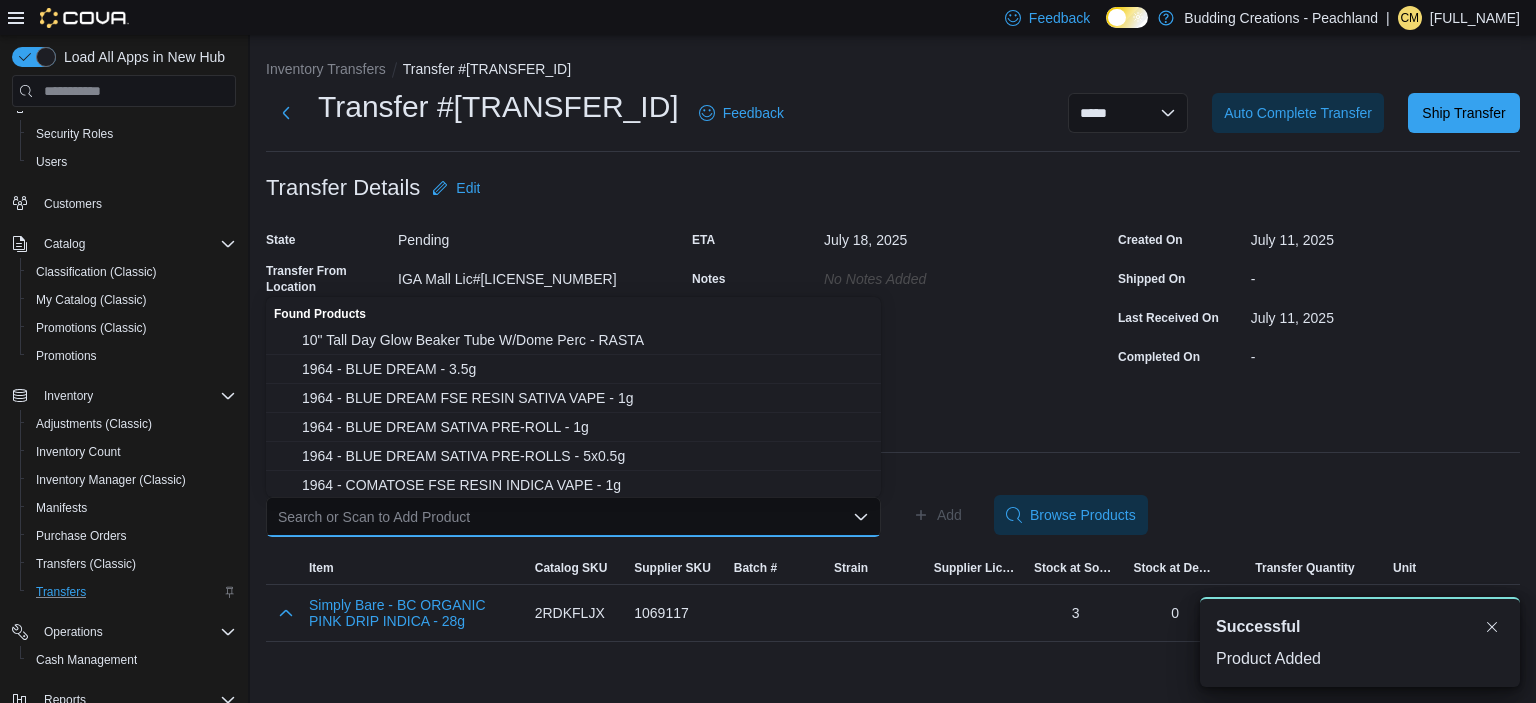 type on "*" 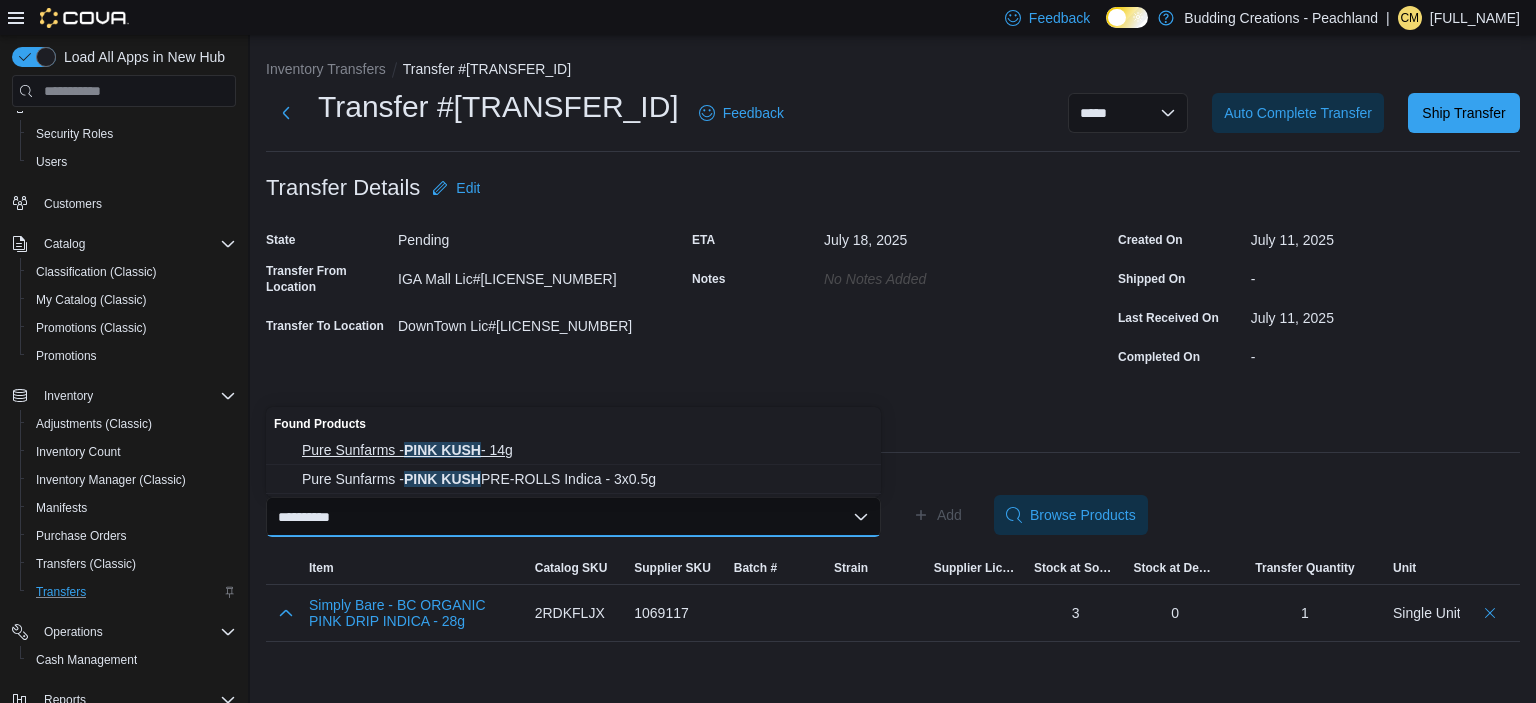 type on "*********" 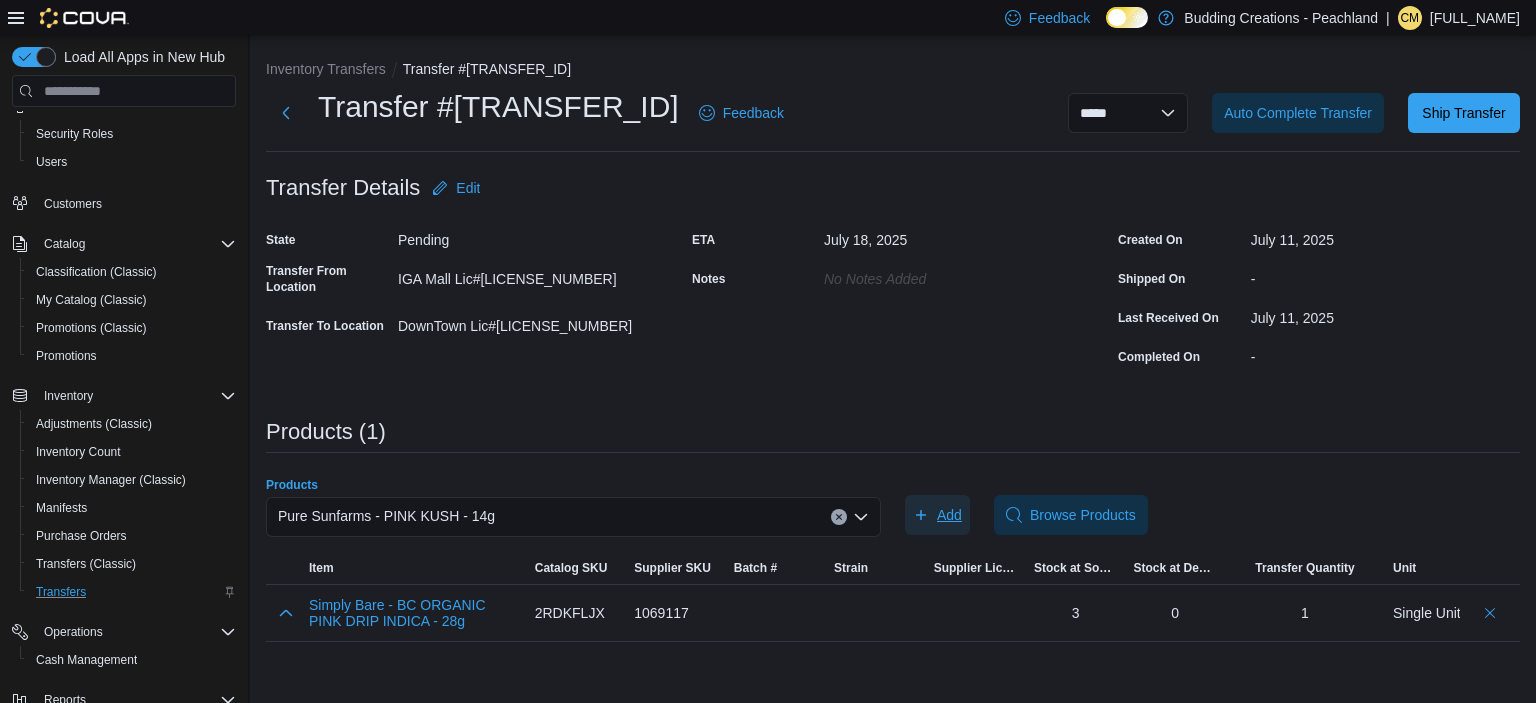 click on "Add" at bounding box center (949, 515) 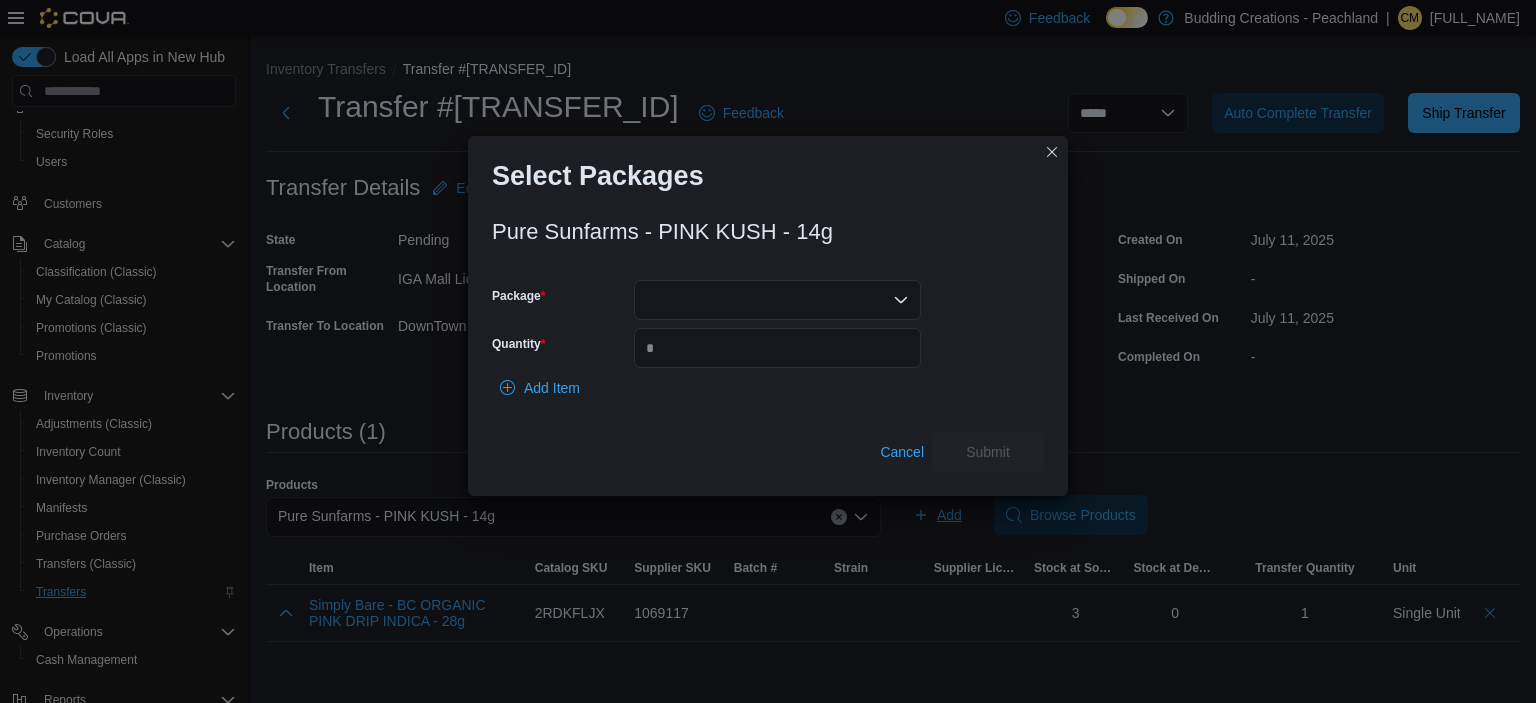 scroll, scrollTop: 96, scrollLeft: 0, axis: vertical 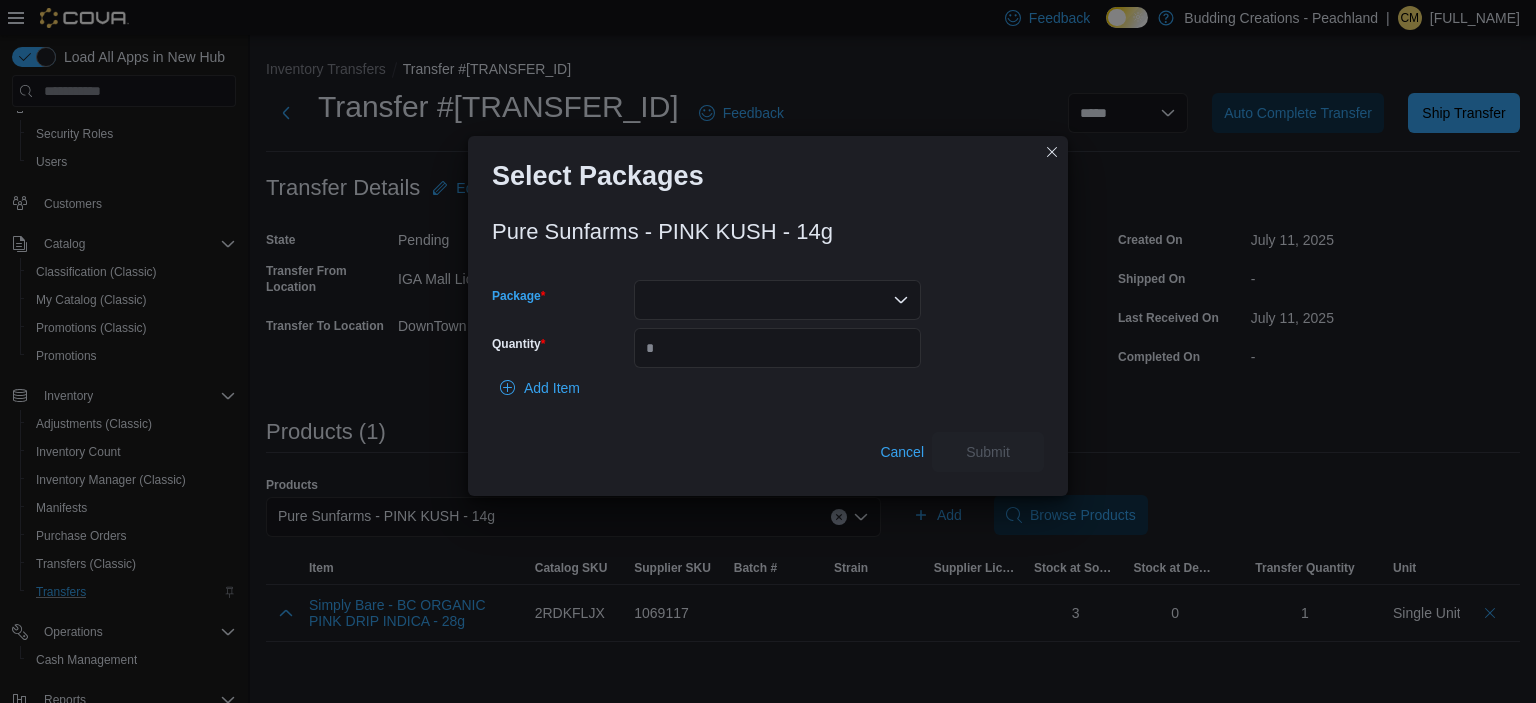 click at bounding box center (777, 300) 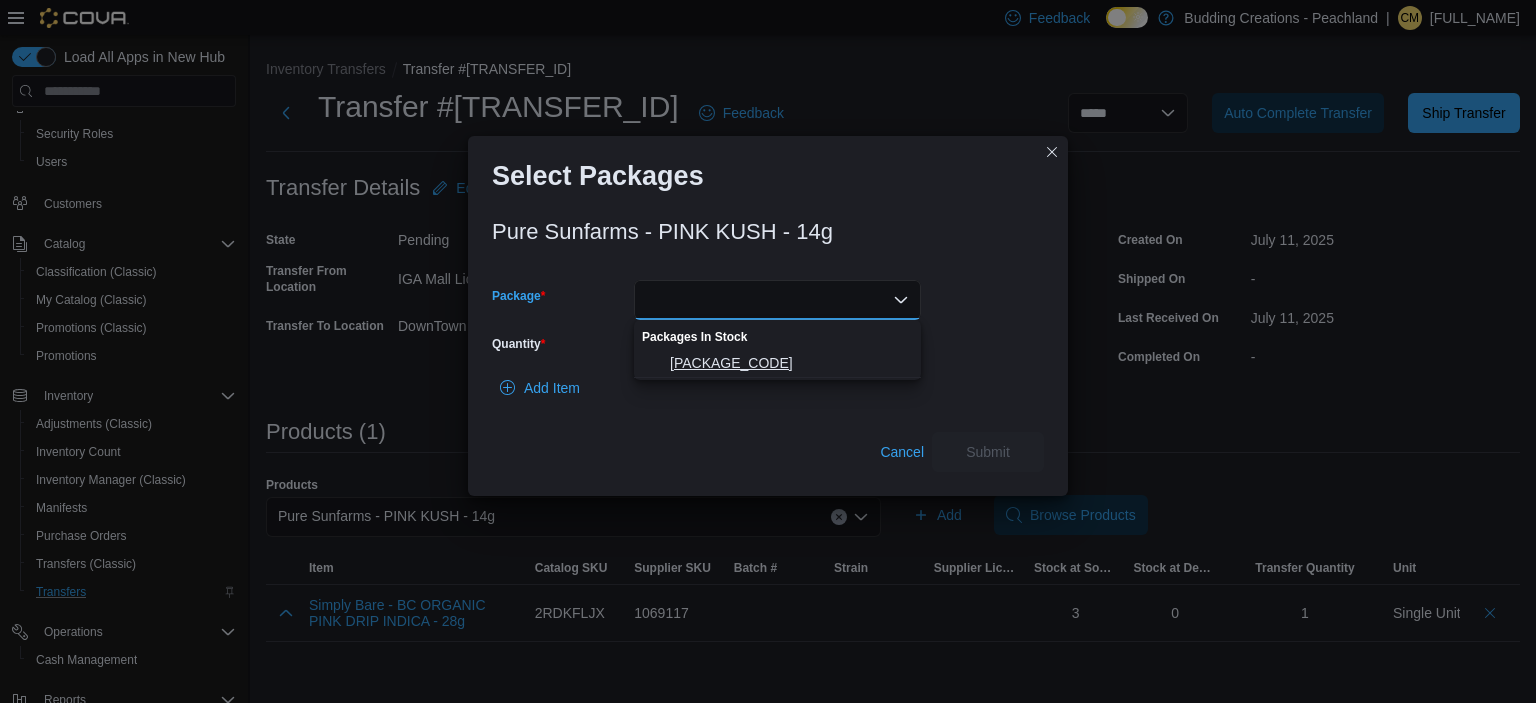 click on "00008761" at bounding box center [789, 363] 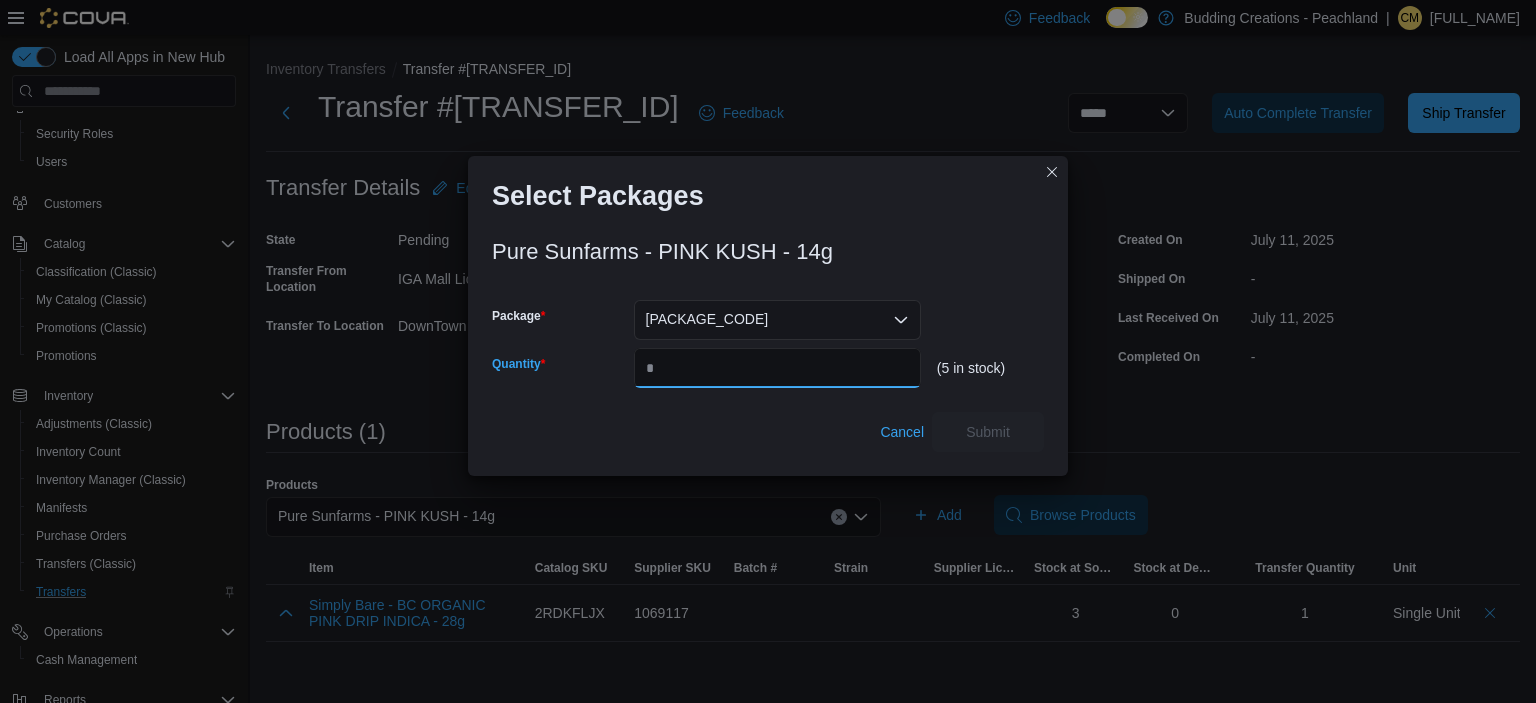 click on "Quantity" at bounding box center (777, 368) 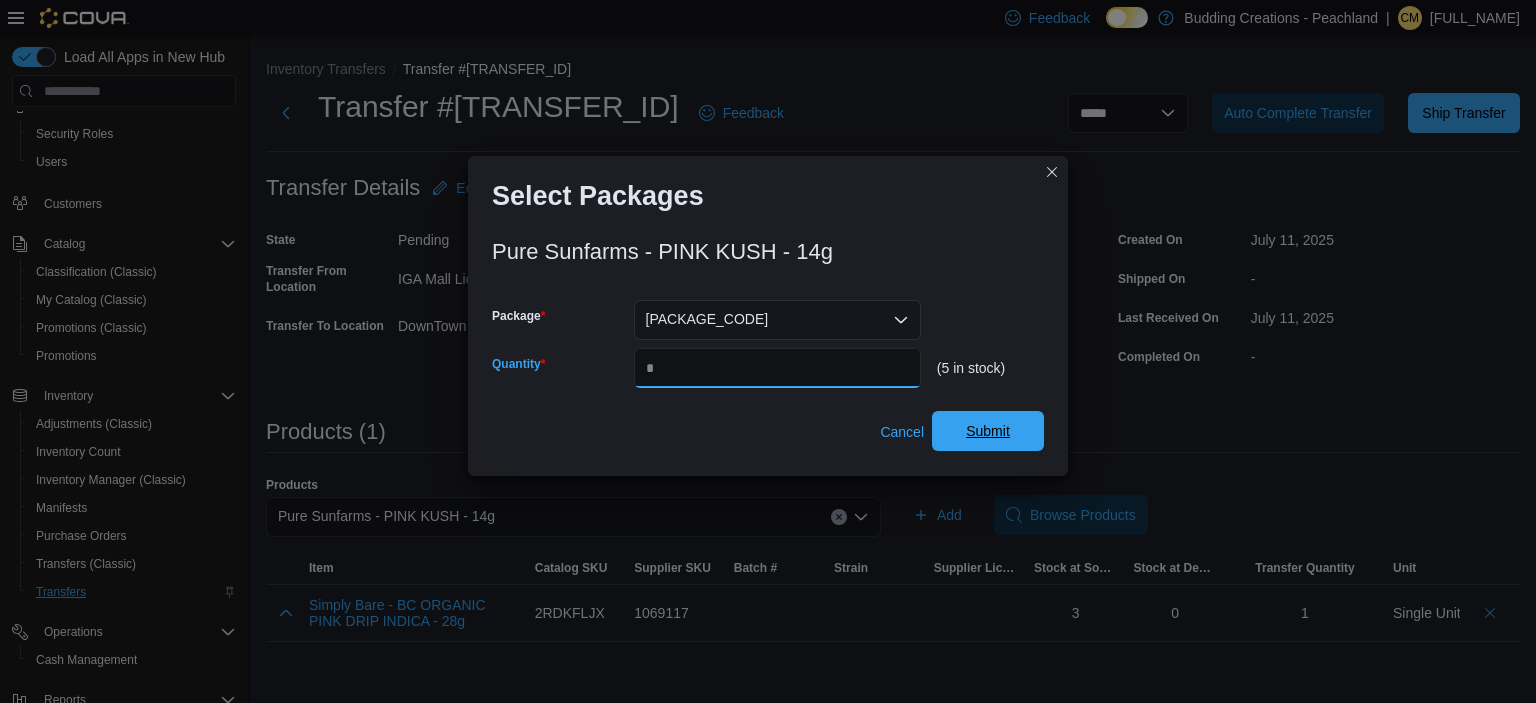 type on "*" 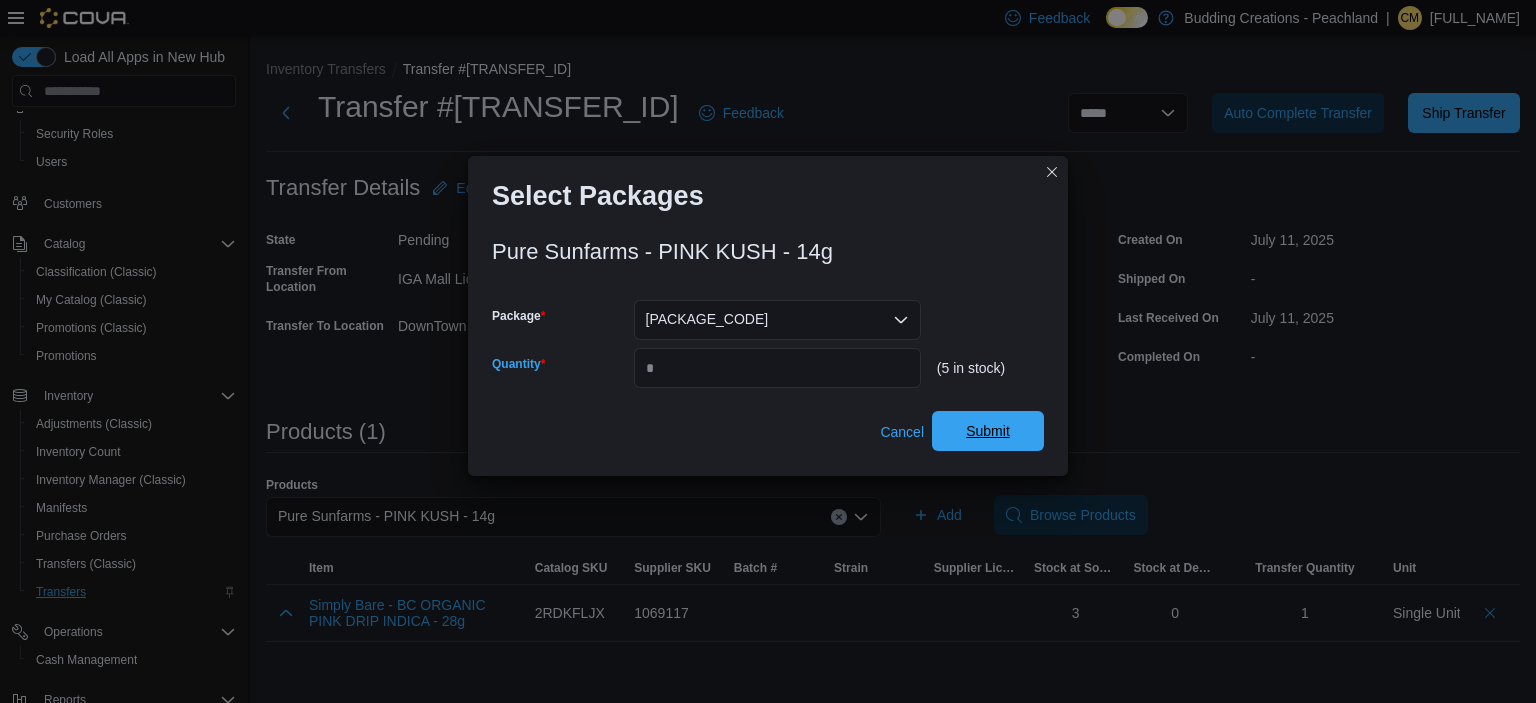 click on "Submit" at bounding box center (988, 431) 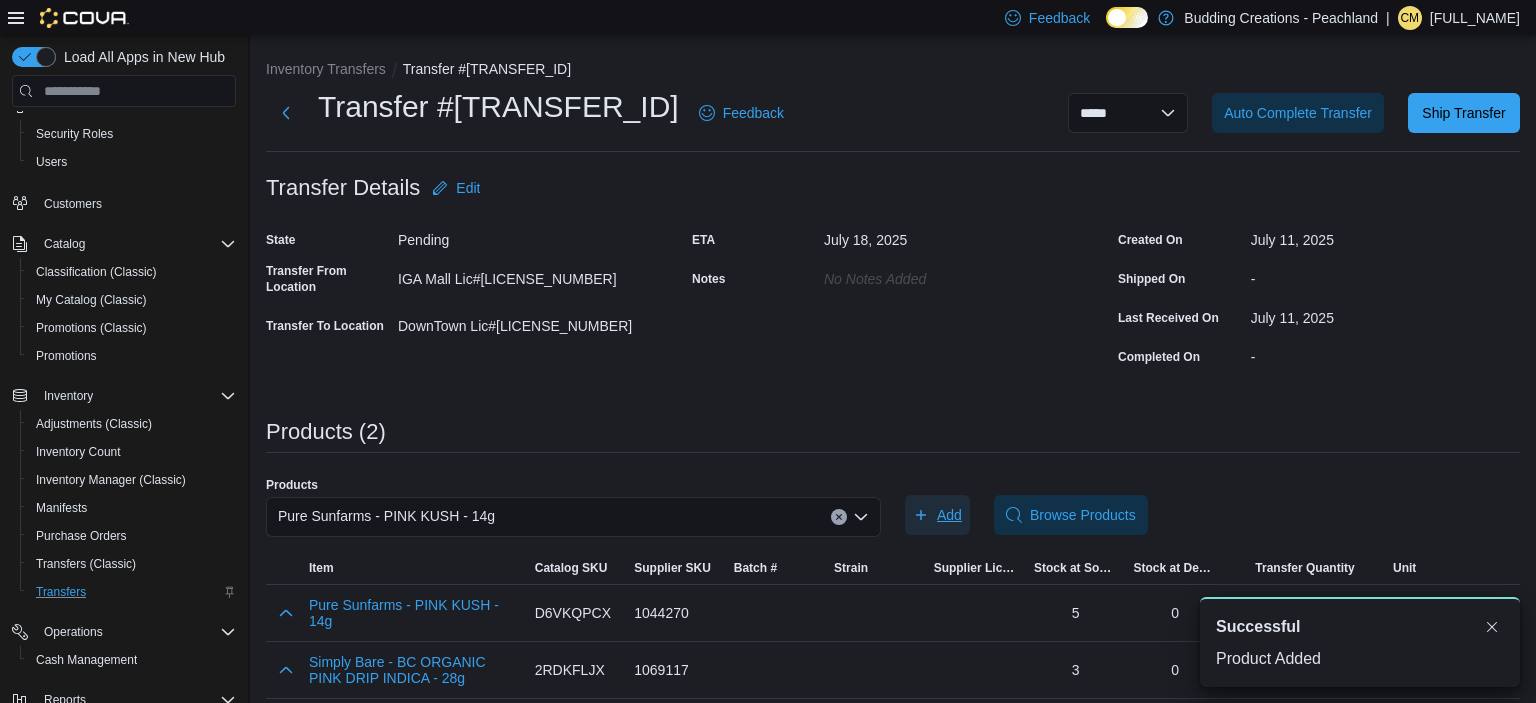 scroll, scrollTop: 96, scrollLeft: 0, axis: vertical 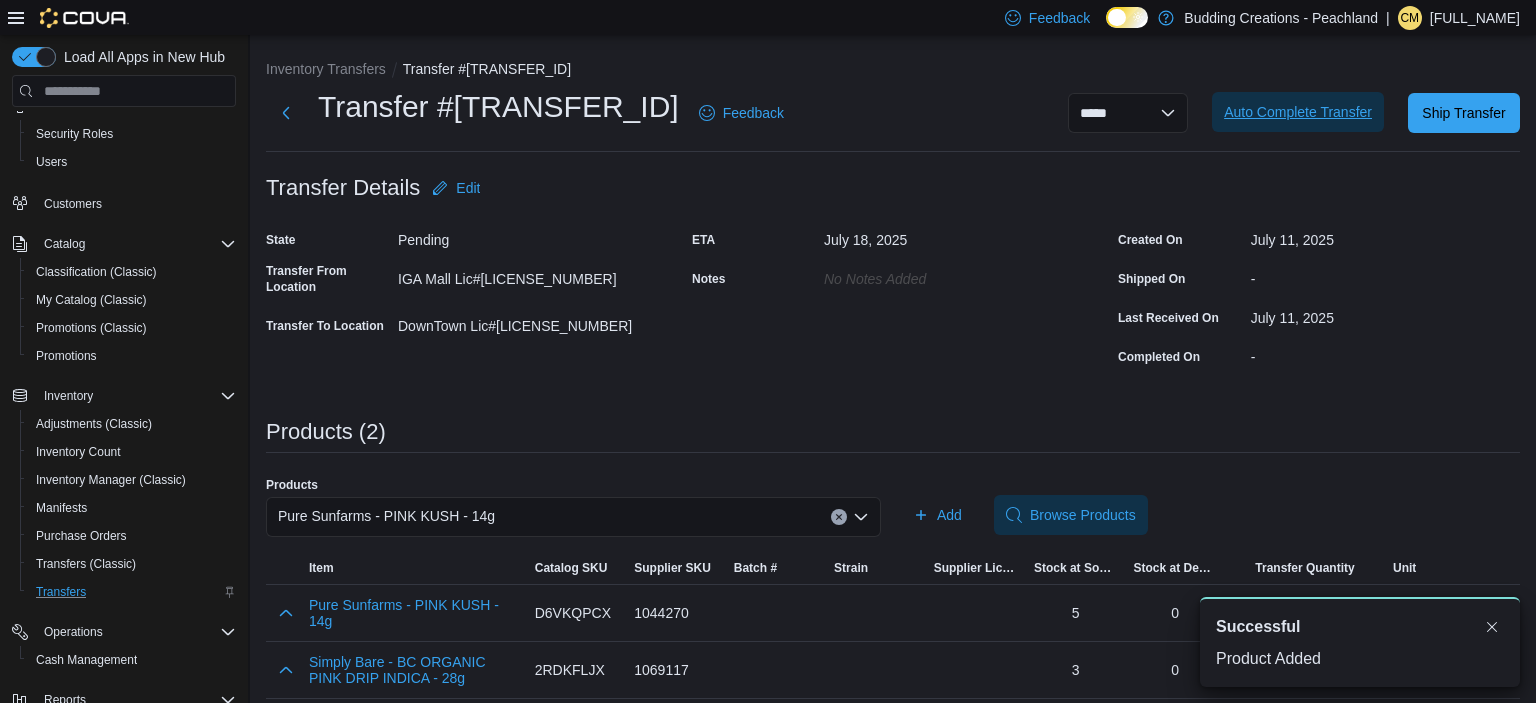 click on "Auto Complete Transfer" at bounding box center [1298, 112] 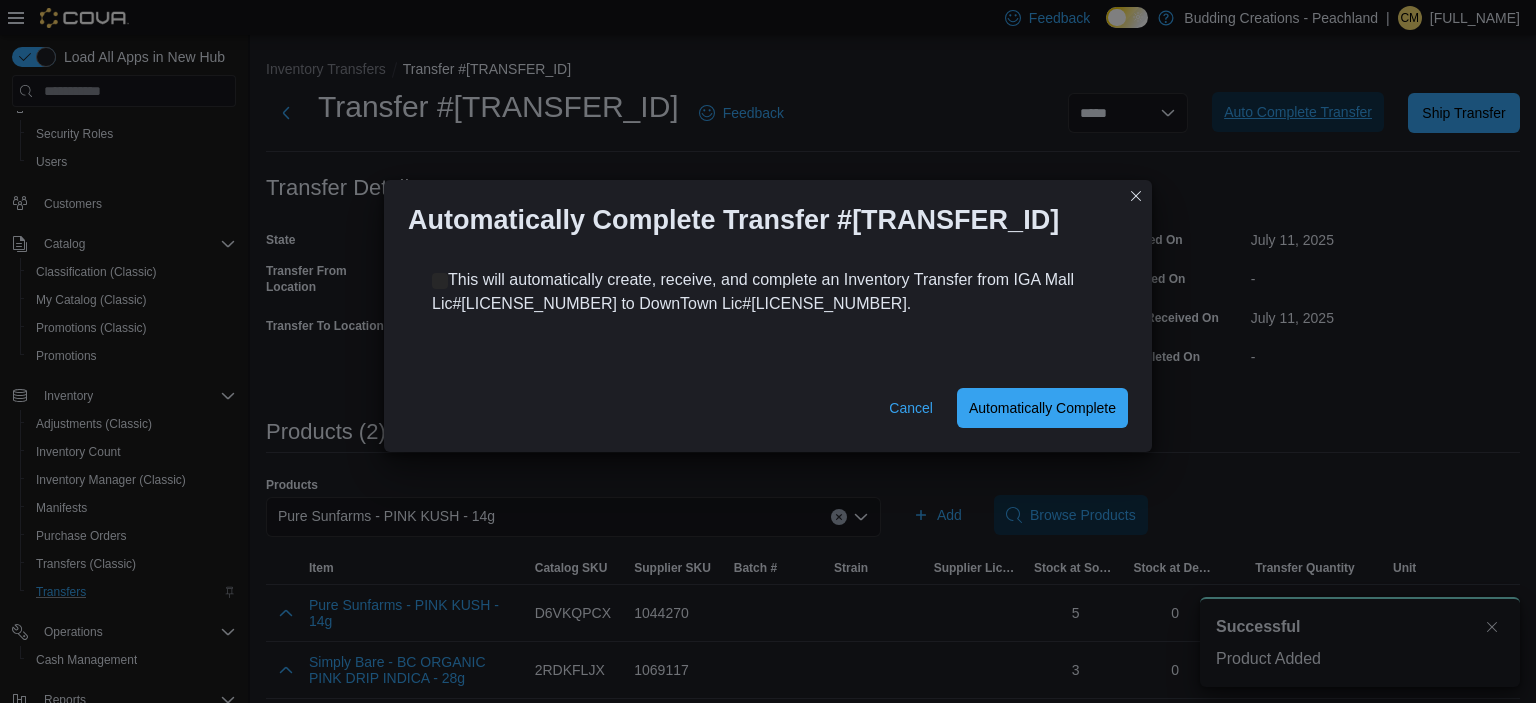 scroll, scrollTop: 96, scrollLeft: 0, axis: vertical 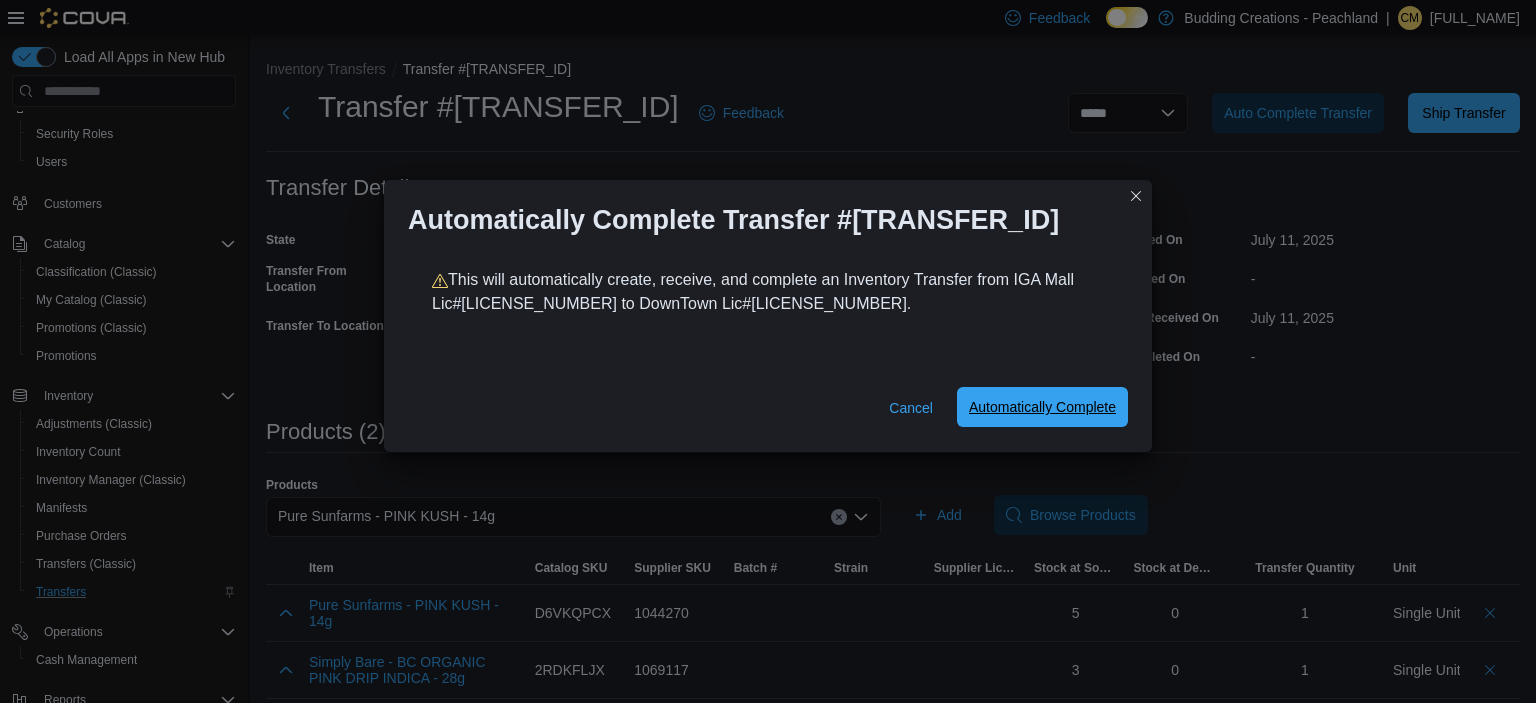 click on "Automatically Complete" at bounding box center (1042, 407) 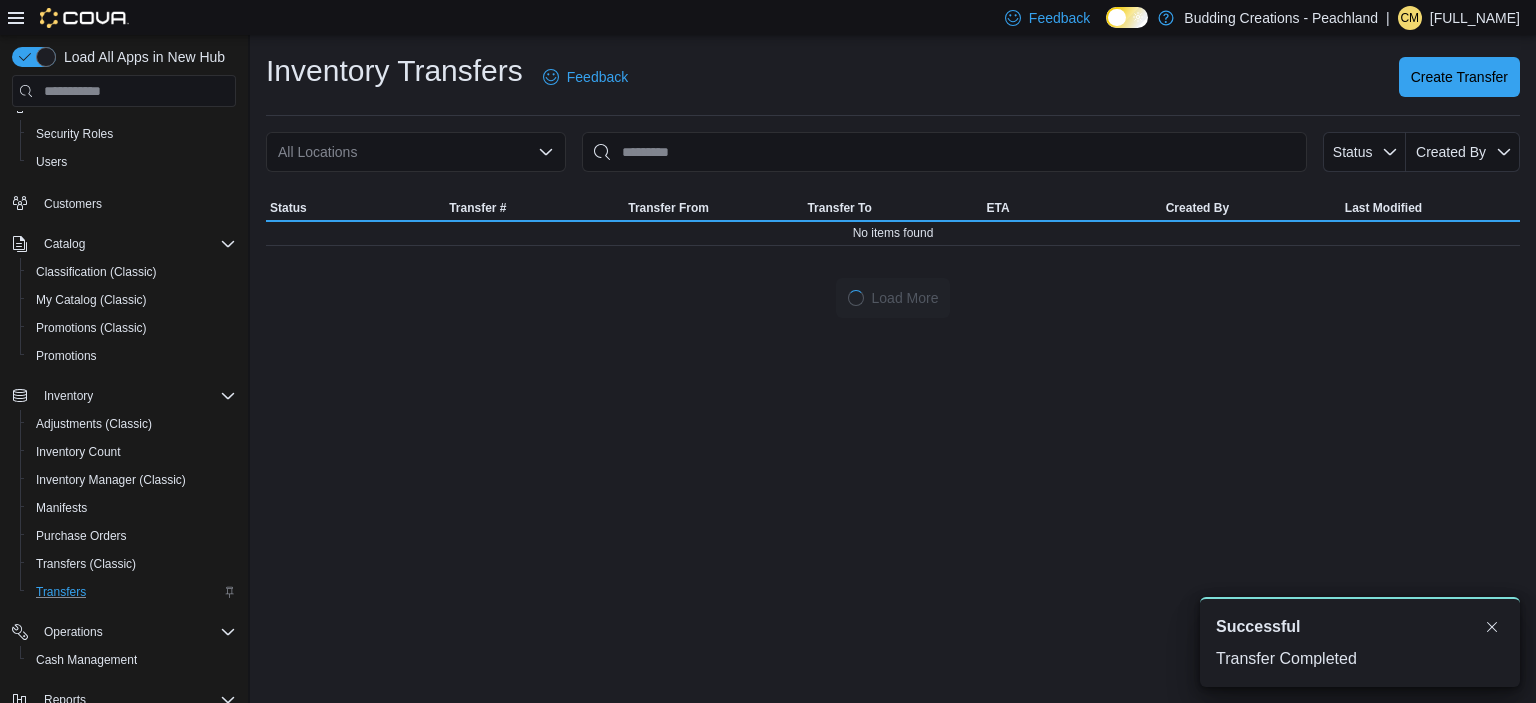 scroll, scrollTop: 96, scrollLeft: 0, axis: vertical 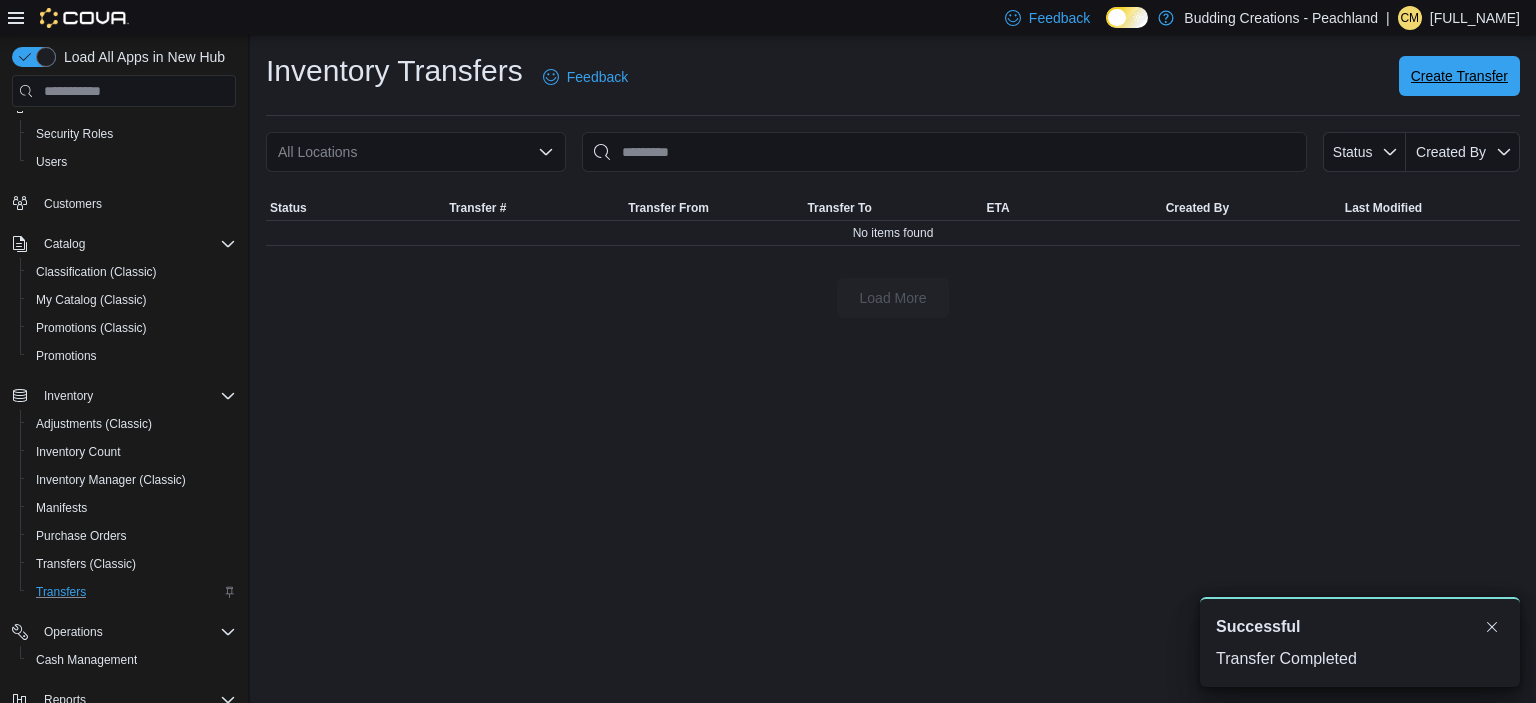 click on "Create Transfer" at bounding box center [1459, 76] 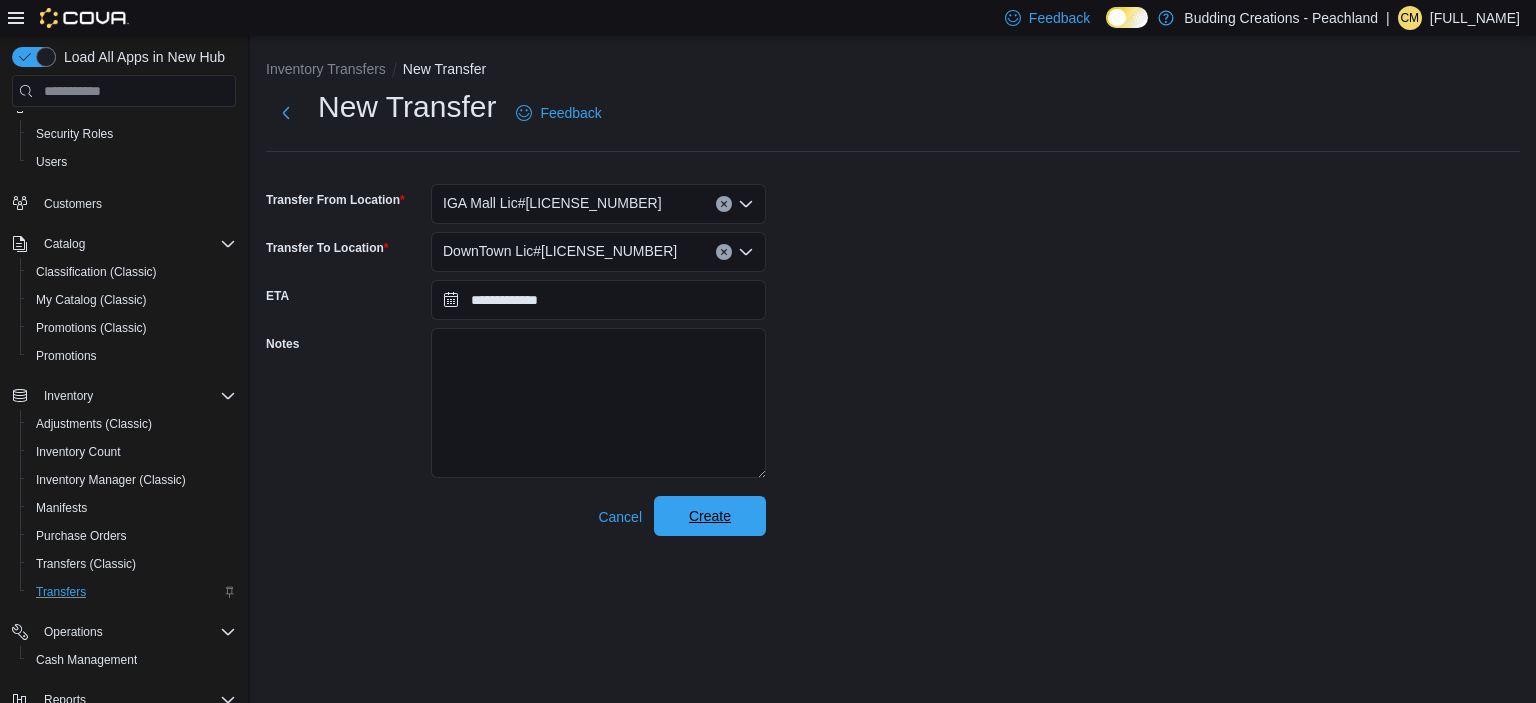 click on "Create" at bounding box center (710, 516) 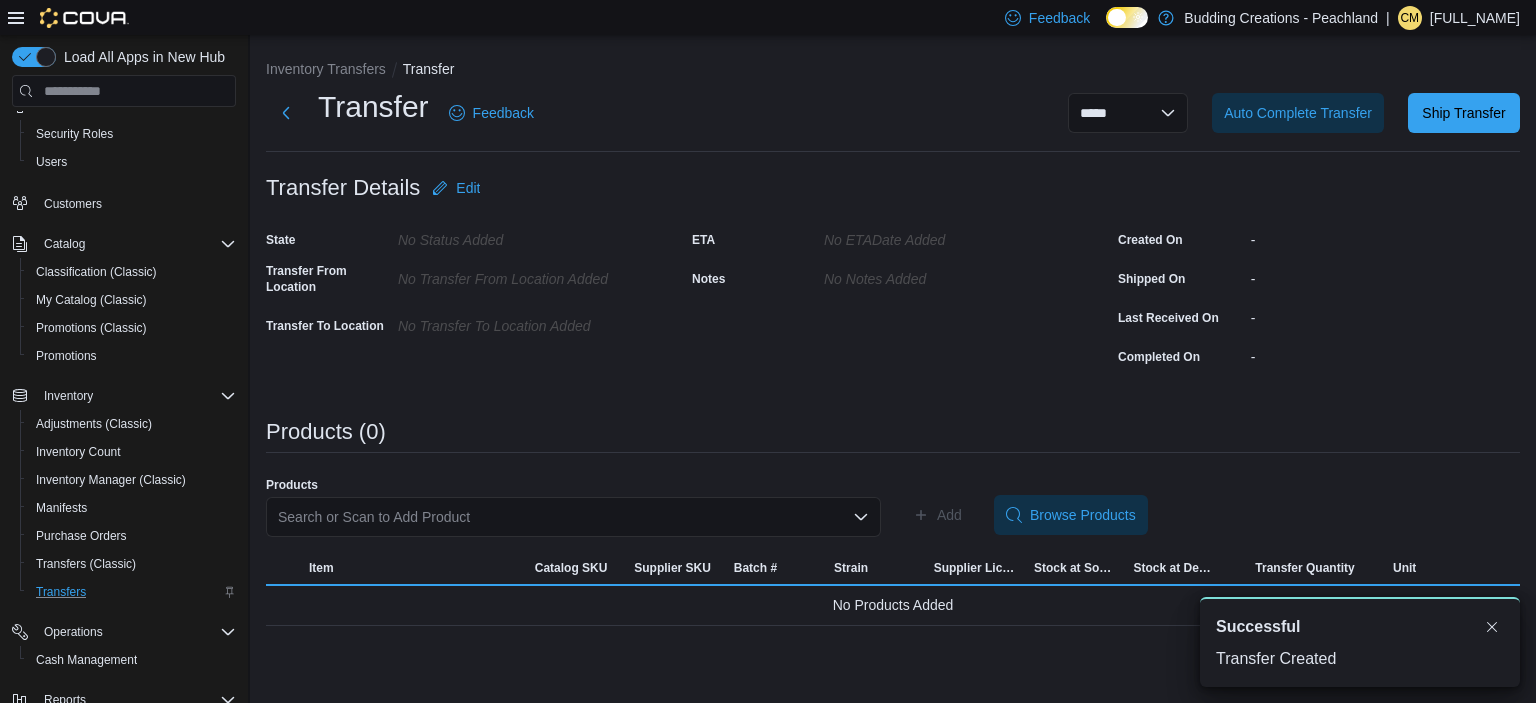 scroll, scrollTop: 0, scrollLeft: 0, axis: both 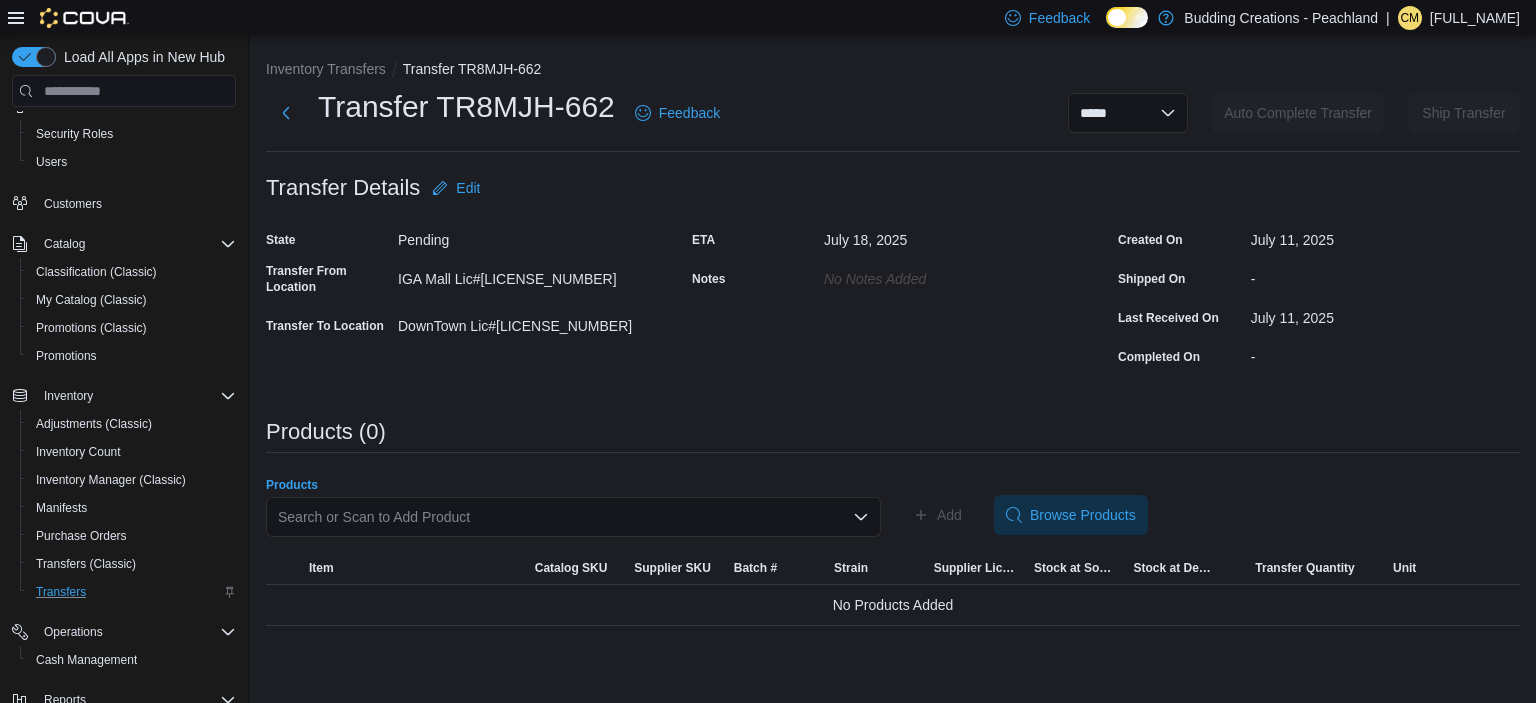 click on "Search or Scan to Add Product" at bounding box center [573, 517] 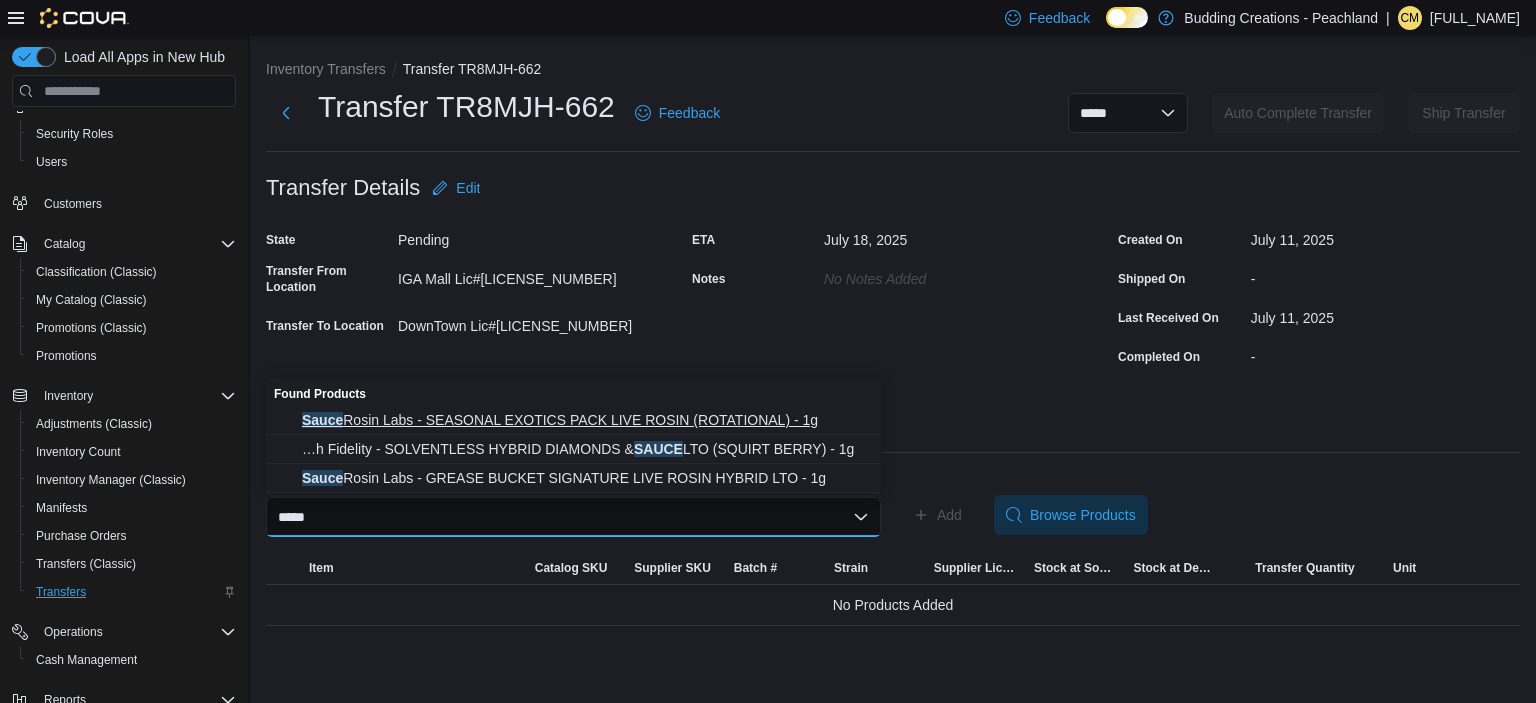 type on "*****" 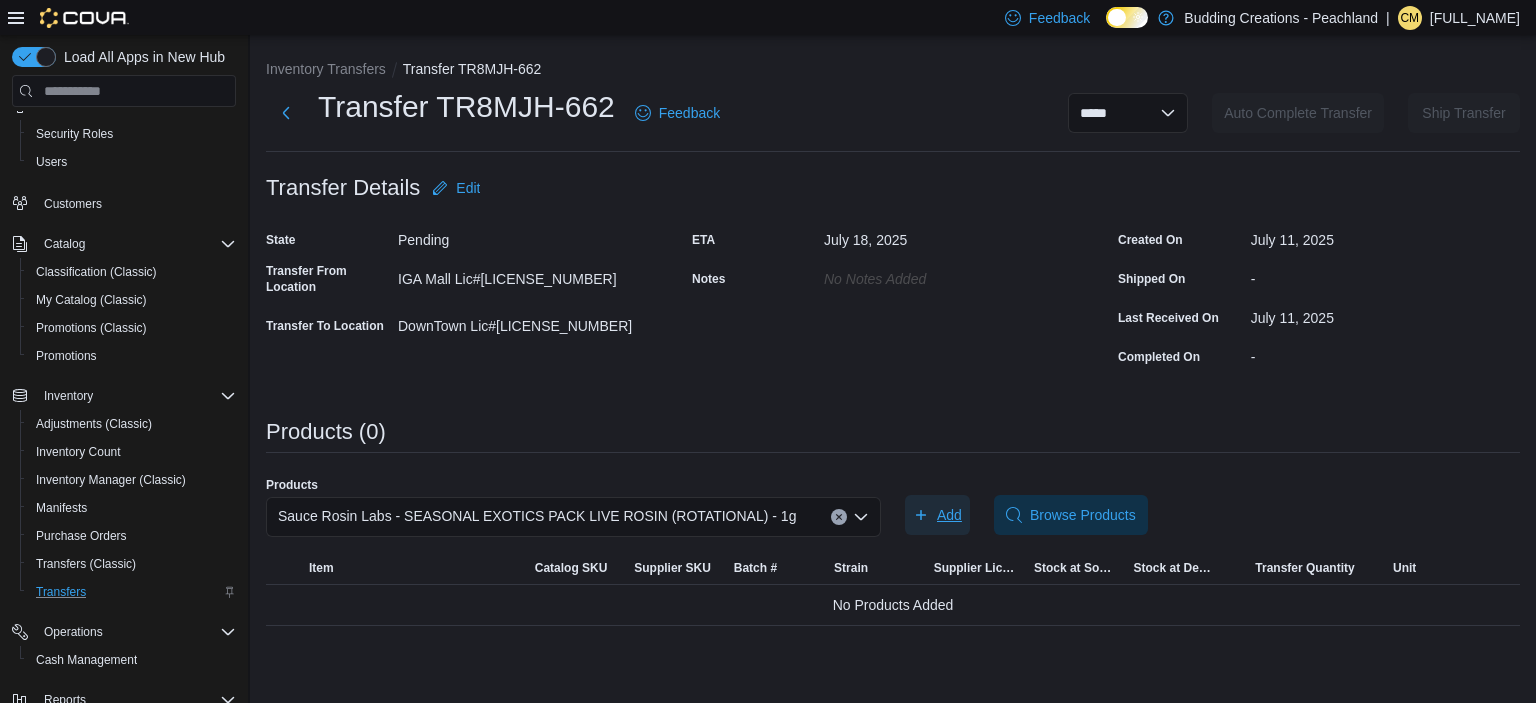 click on "Add" at bounding box center [949, 515] 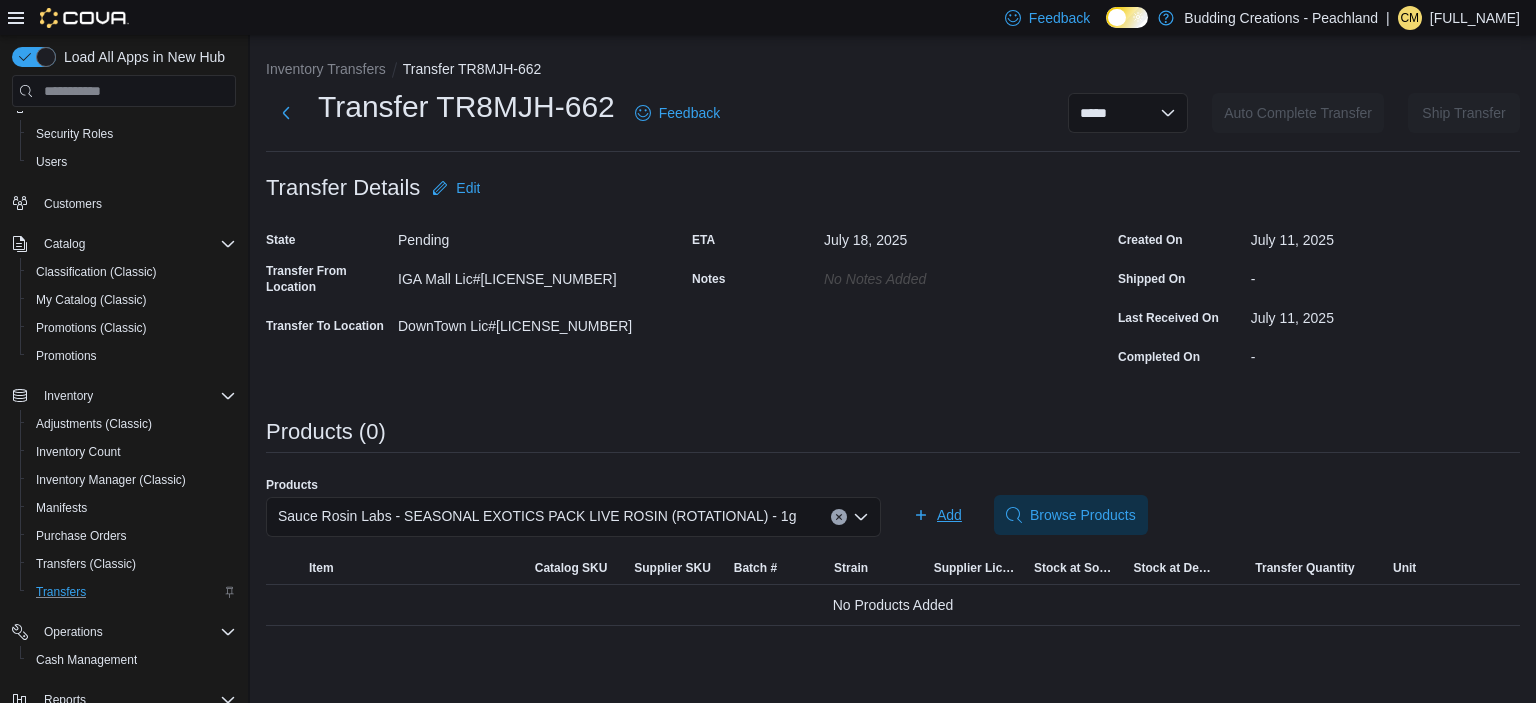 scroll, scrollTop: 96, scrollLeft: 0, axis: vertical 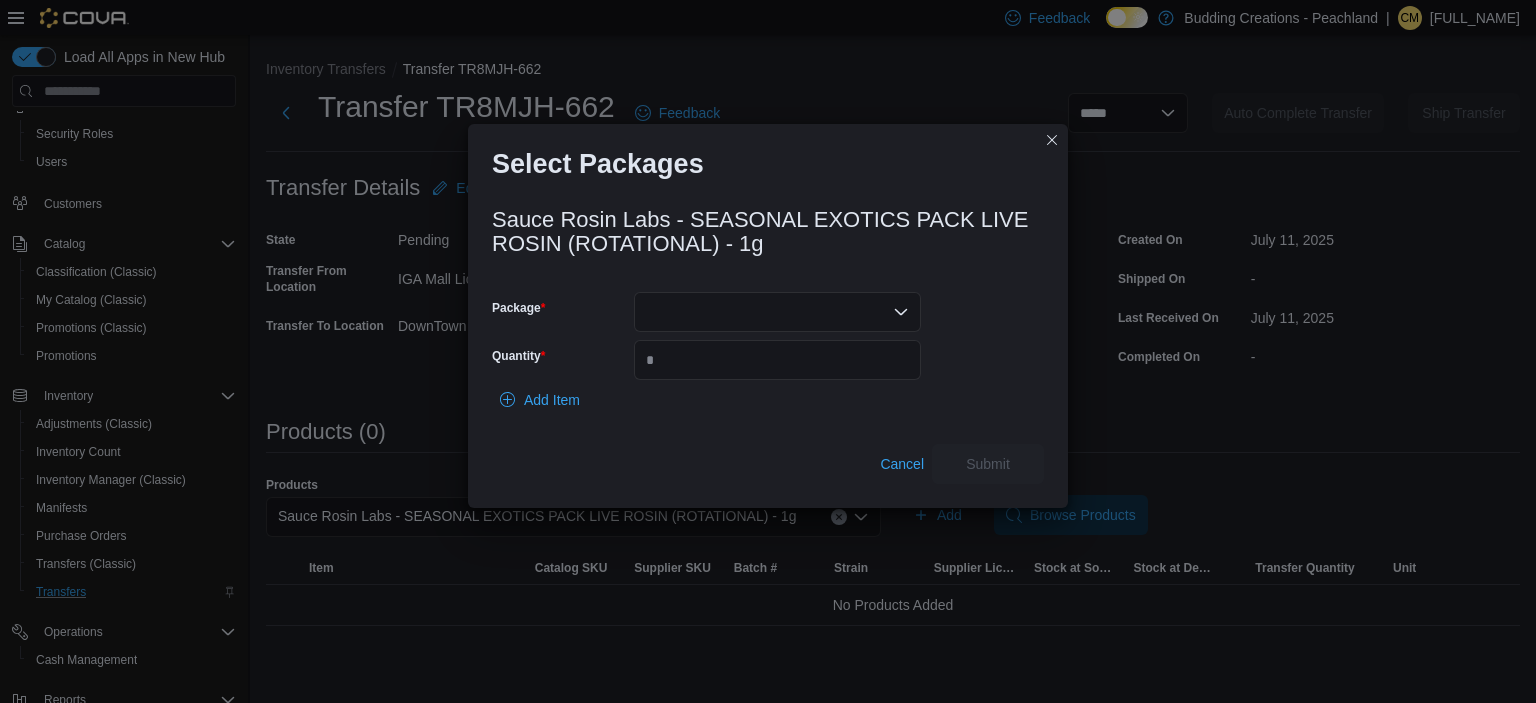 click at bounding box center [777, 312] 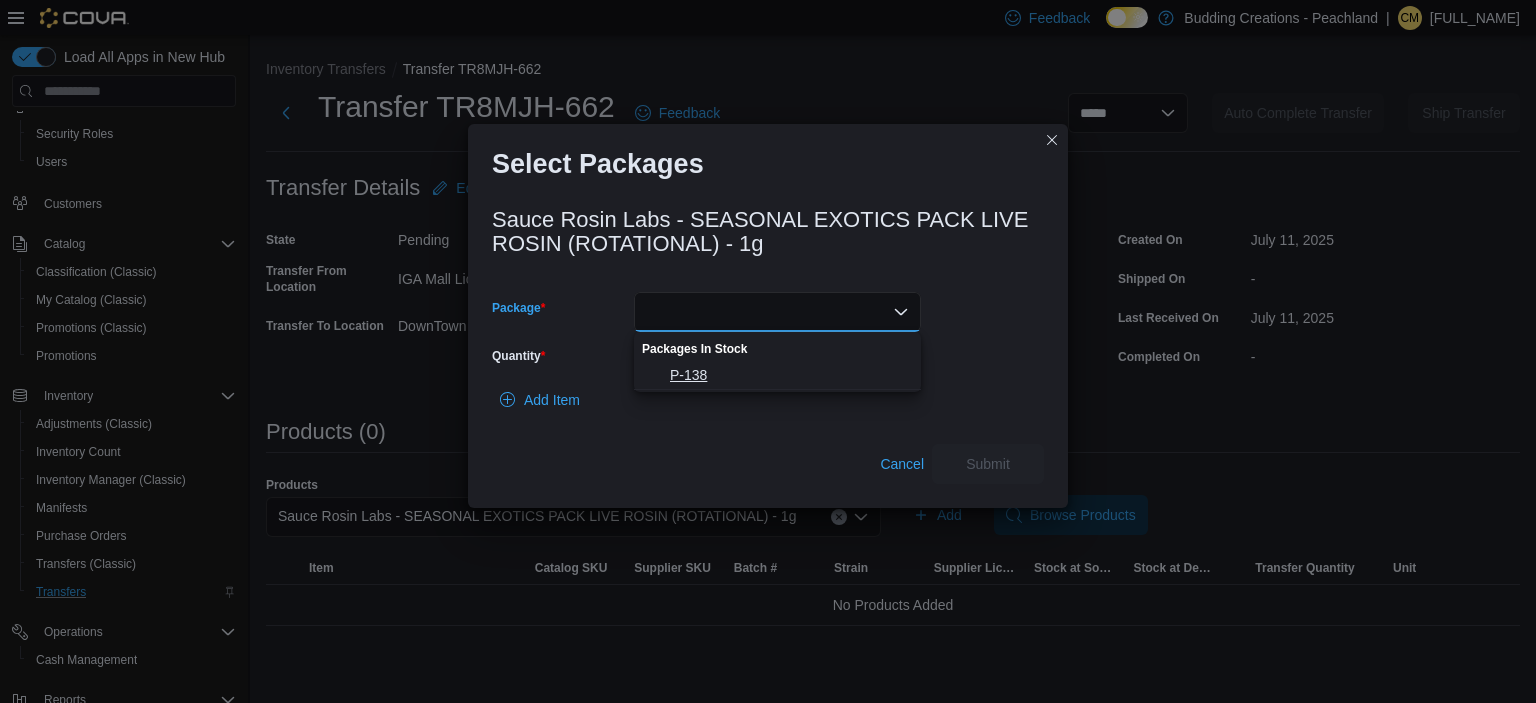click on "P-138" at bounding box center (789, 375) 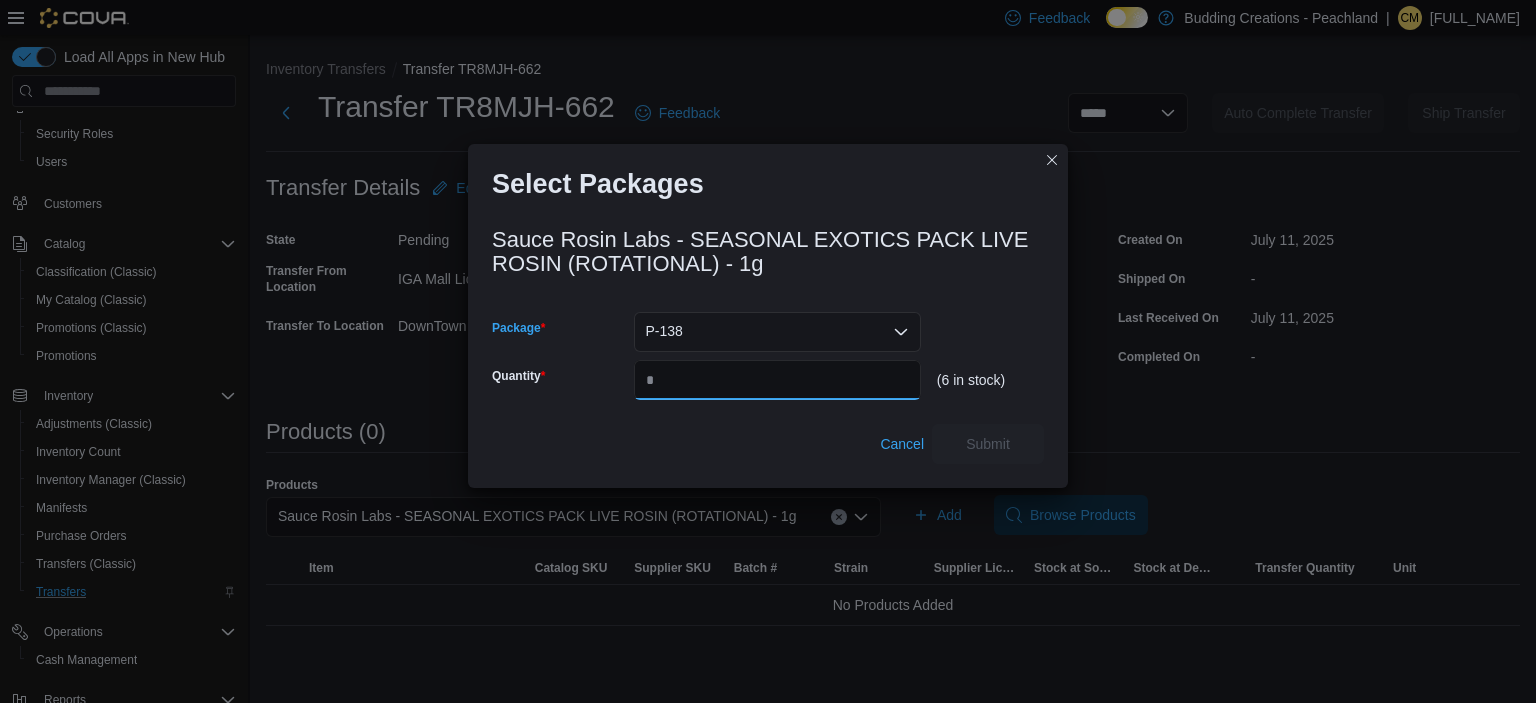 click on "Quantity" at bounding box center [777, 380] 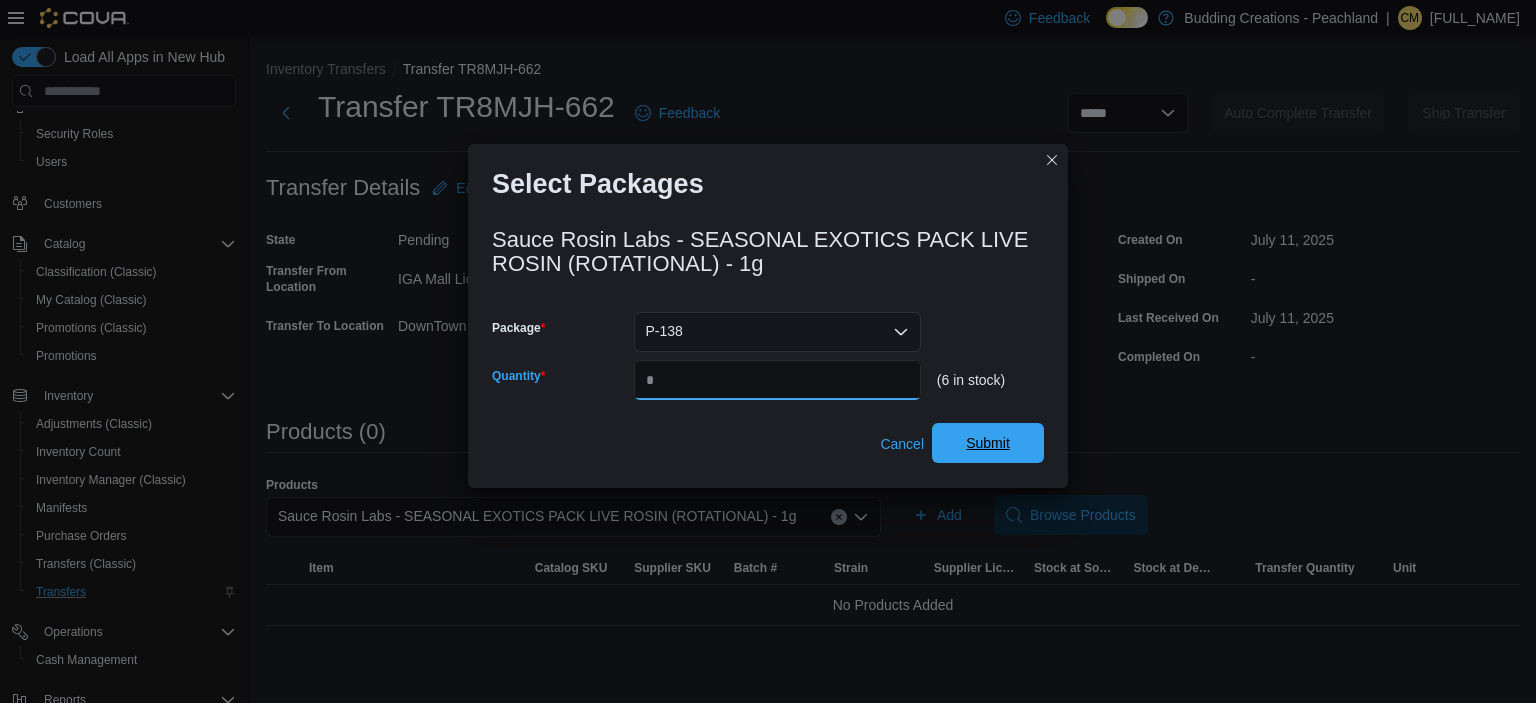 type on "*" 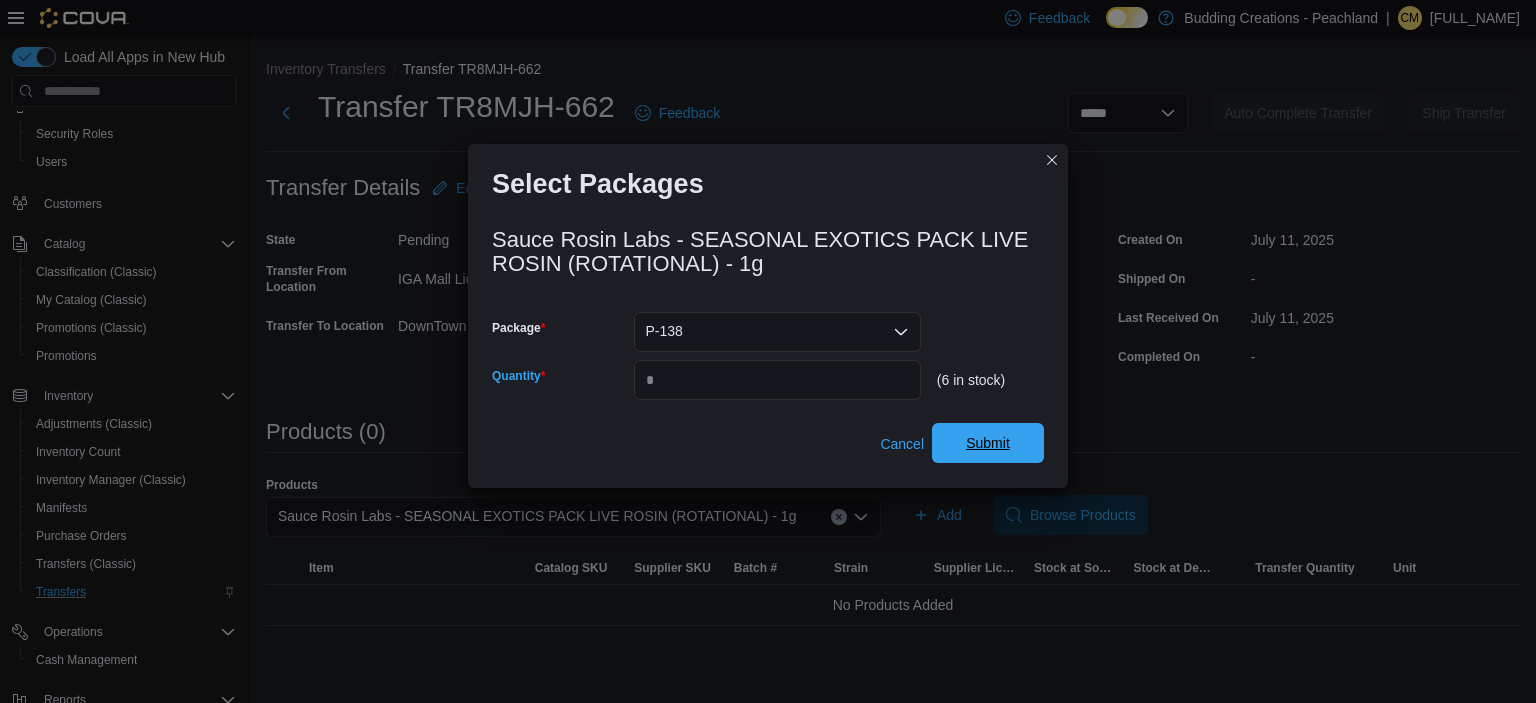 click on "Submit" at bounding box center [988, 443] 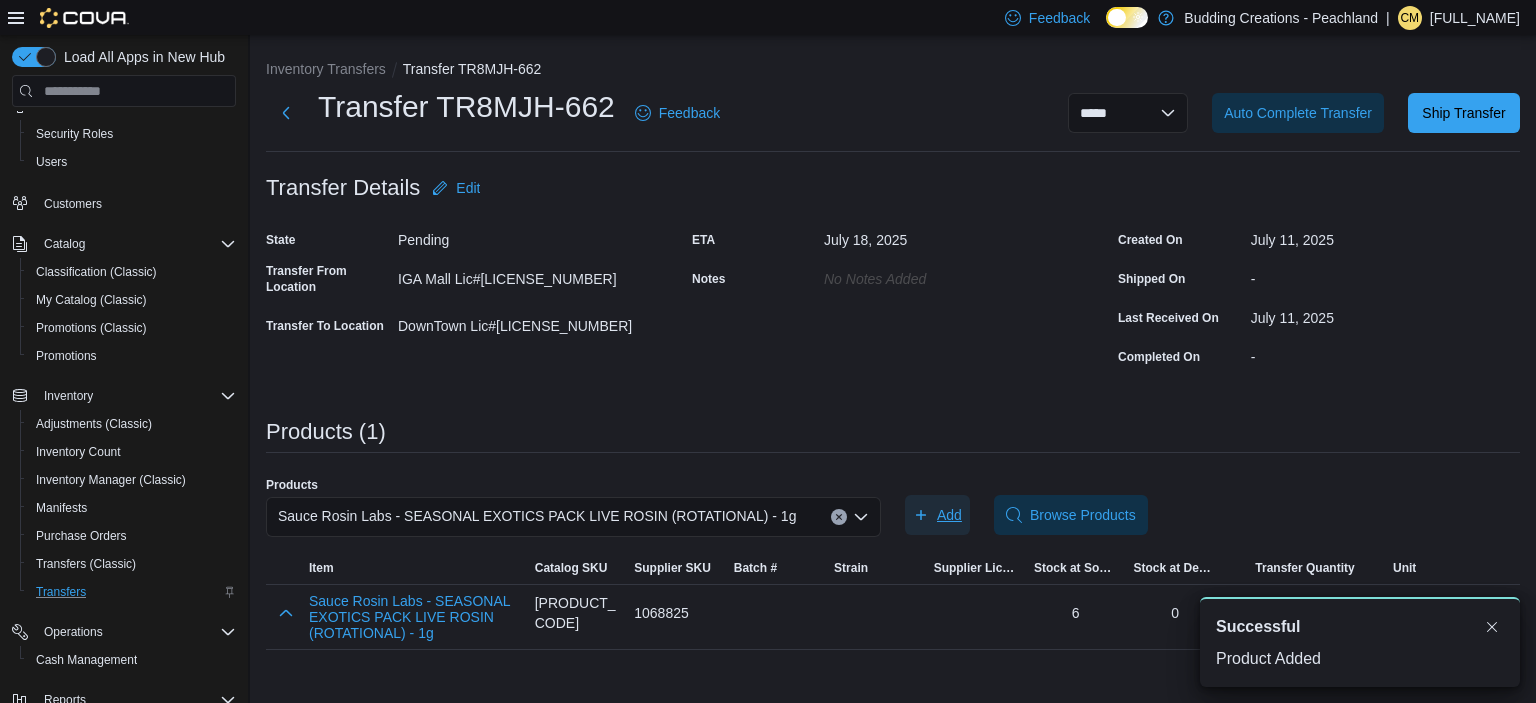 scroll, scrollTop: 96, scrollLeft: 0, axis: vertical 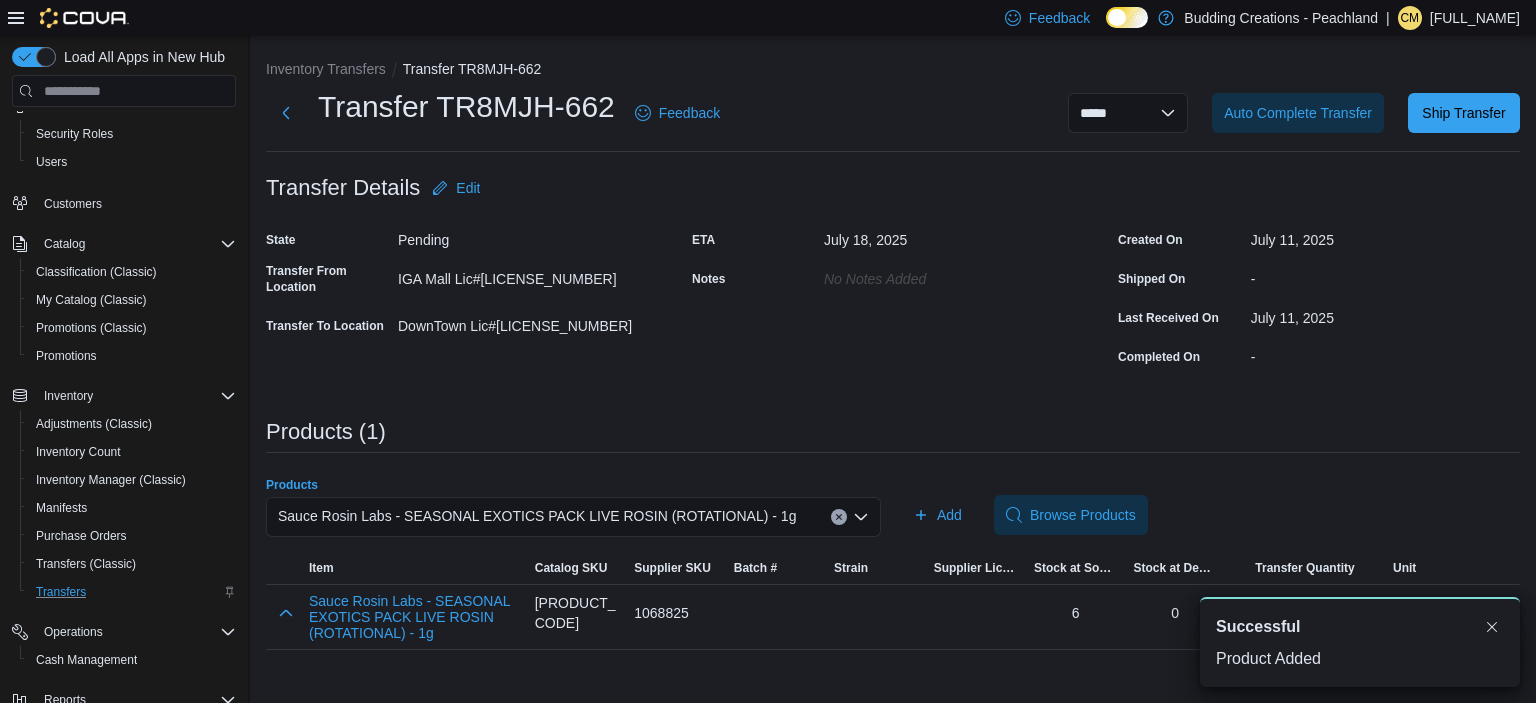 click 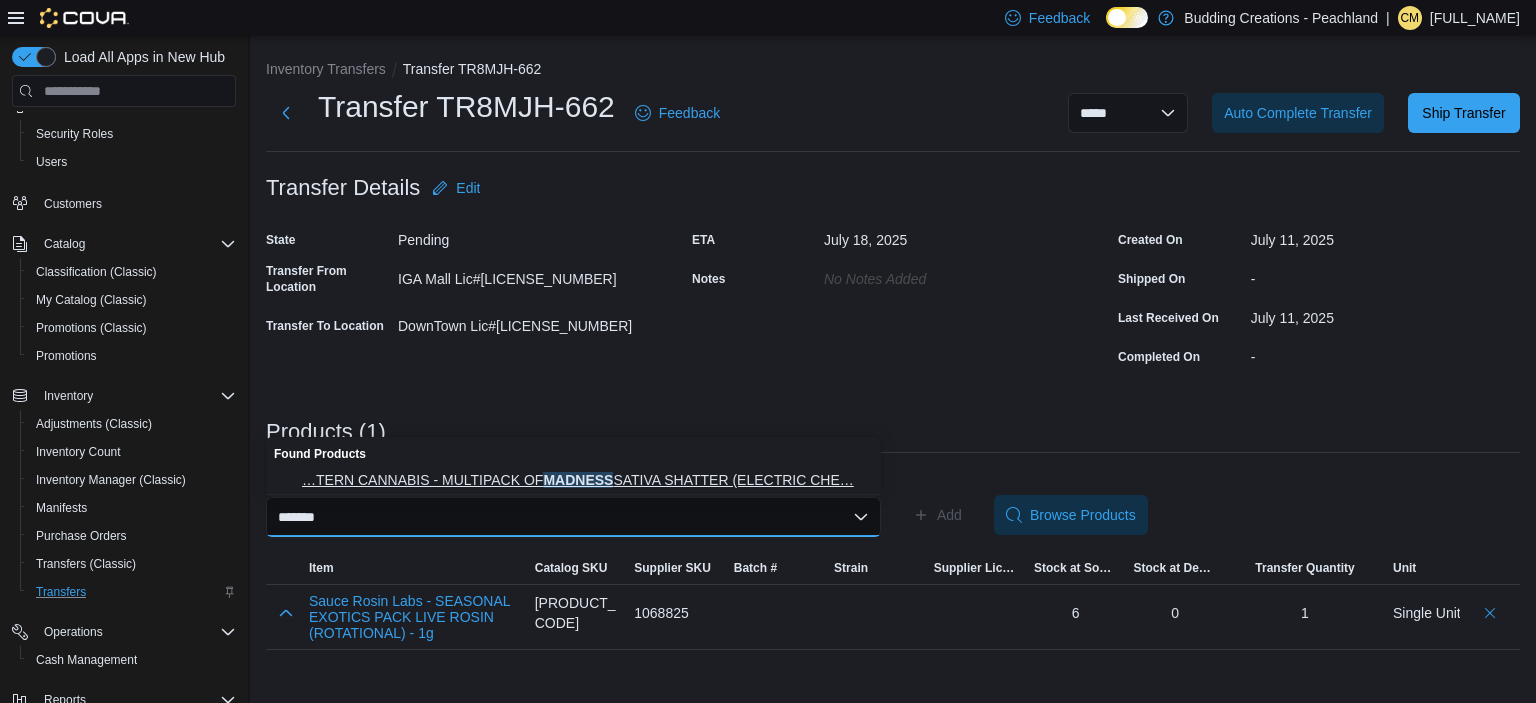 type on "*******" 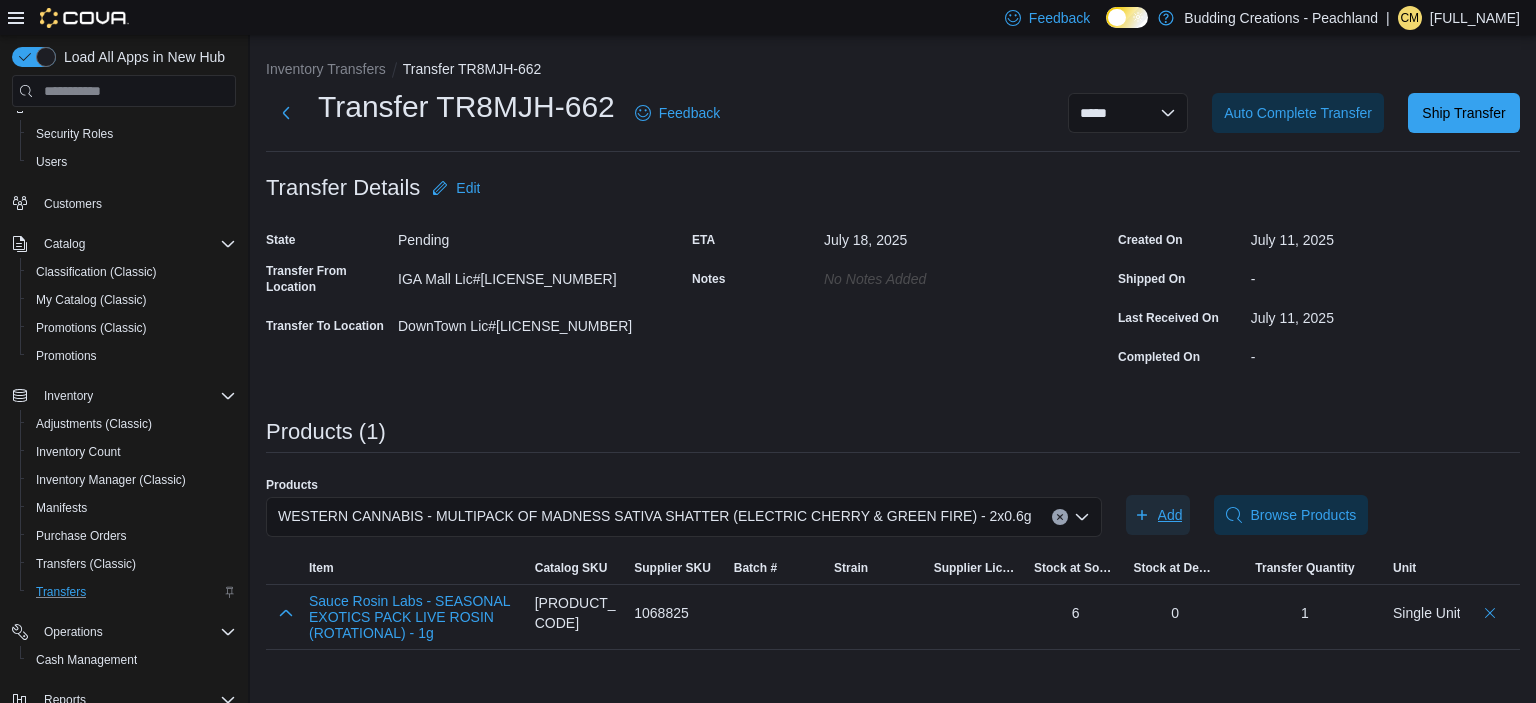 click on "Add" at bounding box center (1170, 515) 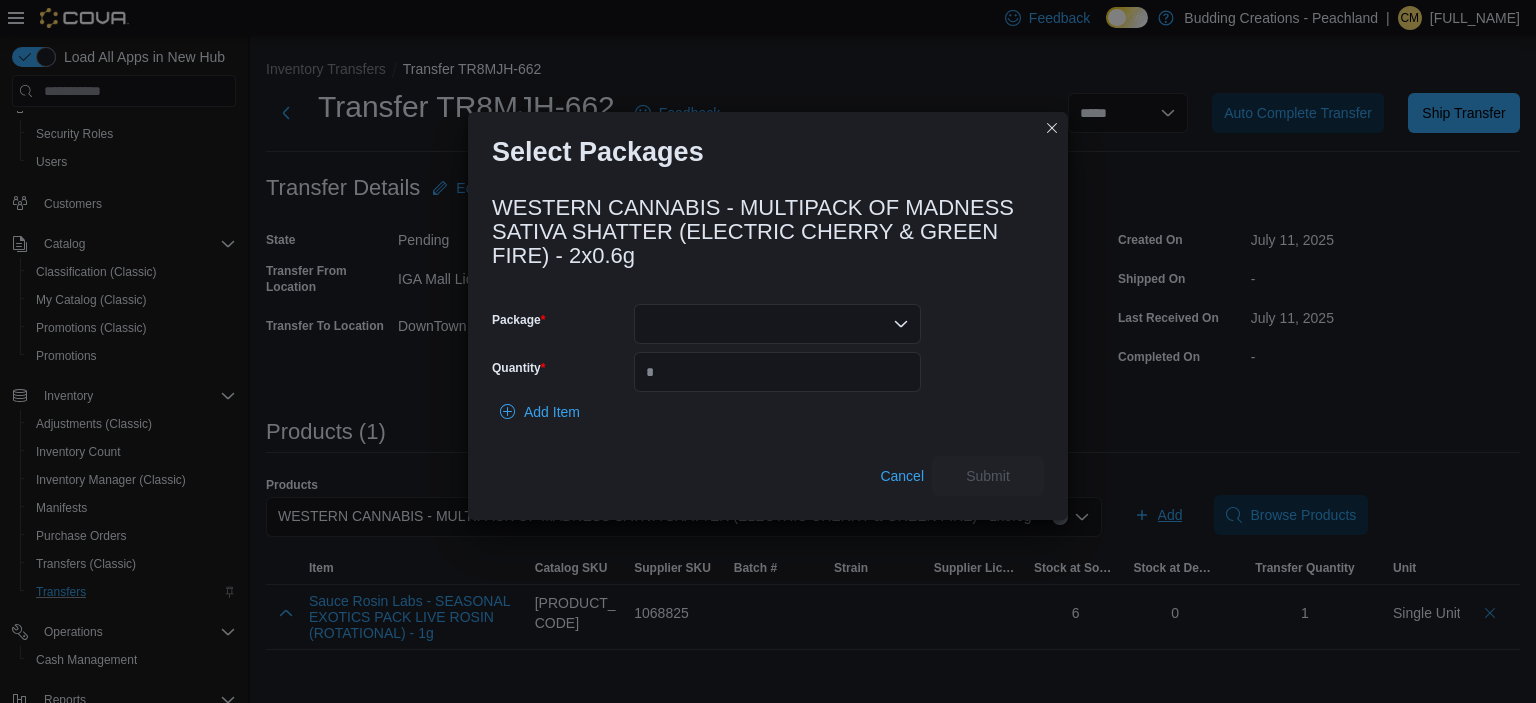 scroll, scrollTop: 96, scrollLeft: 0, axis: vertical 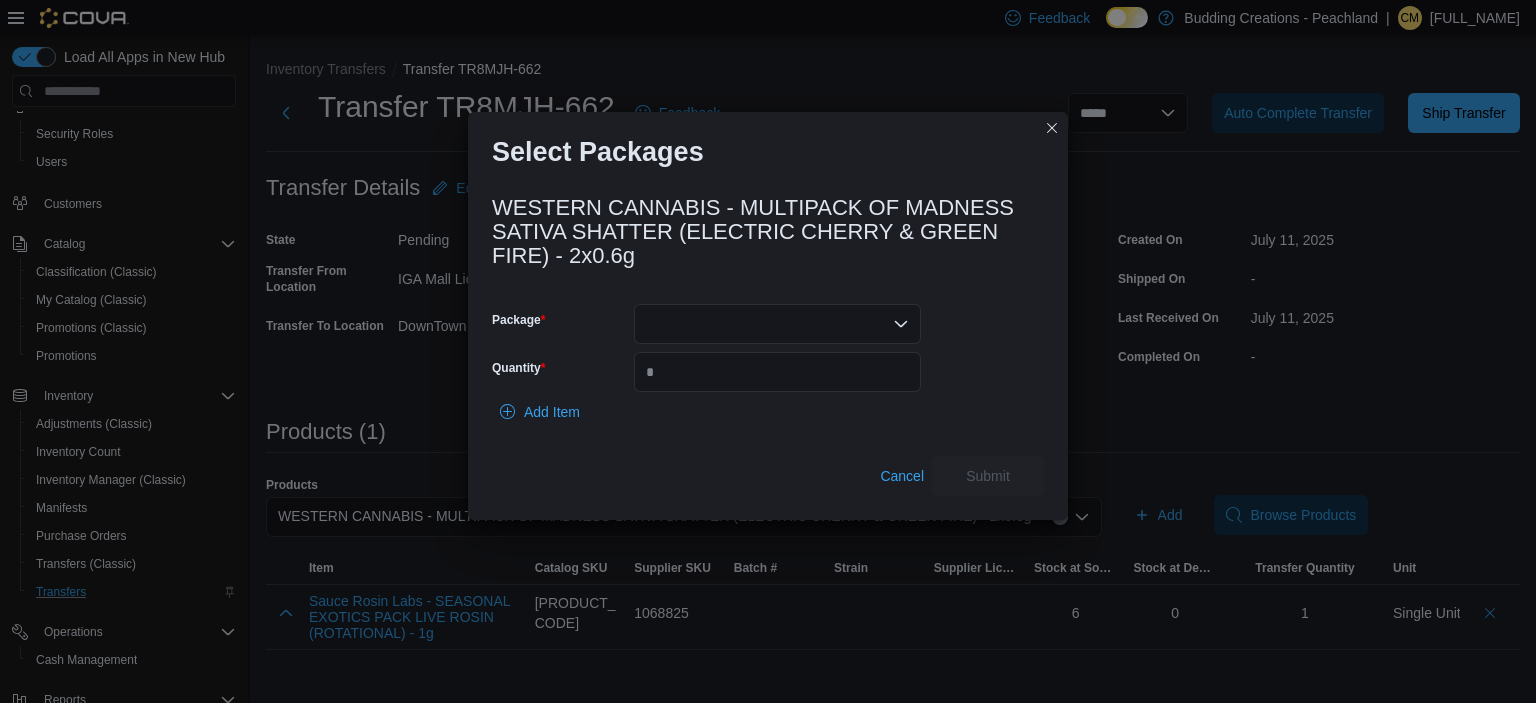 click at bounding box center [777, 324] 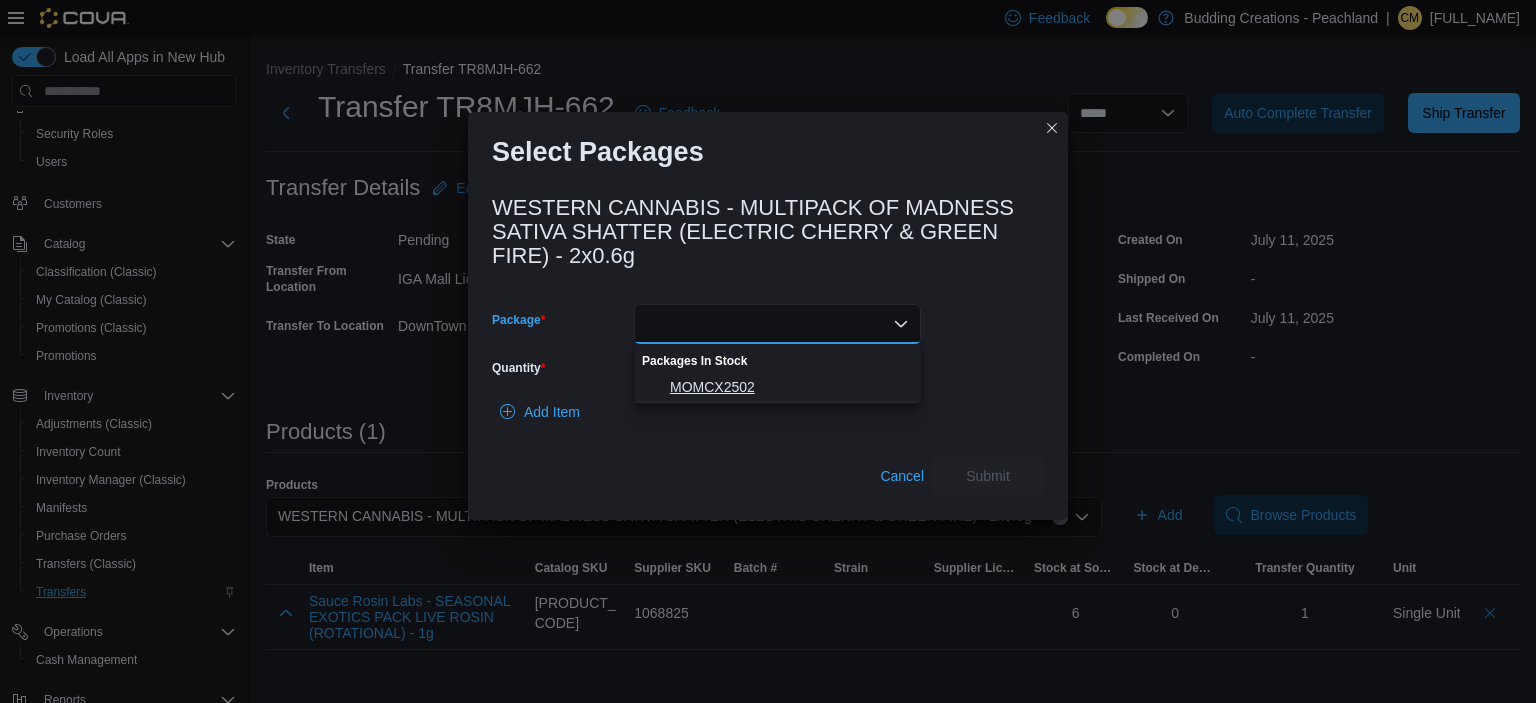 click on "MOMCX2502" at bounding box center [789, 387] 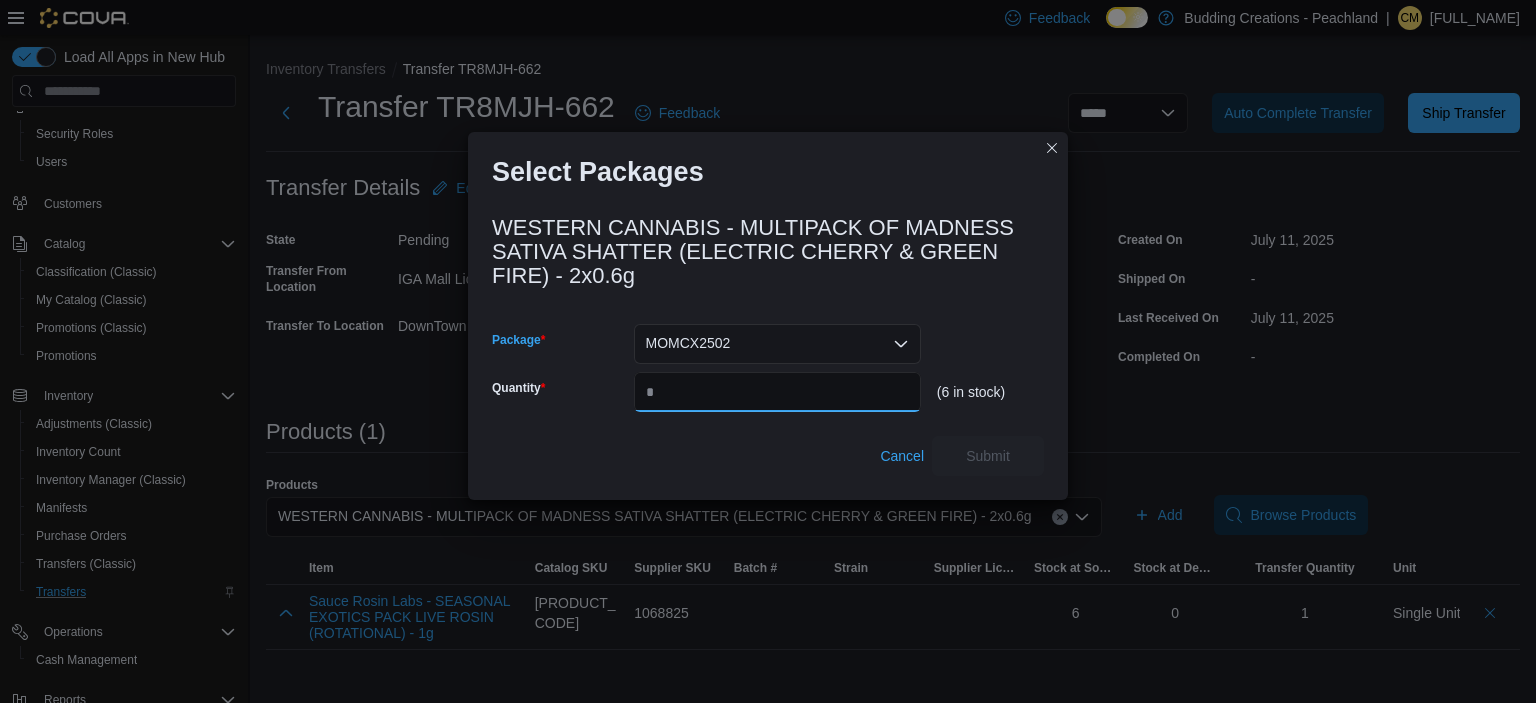 click on "Quantity" at bounding box center [777, 392] 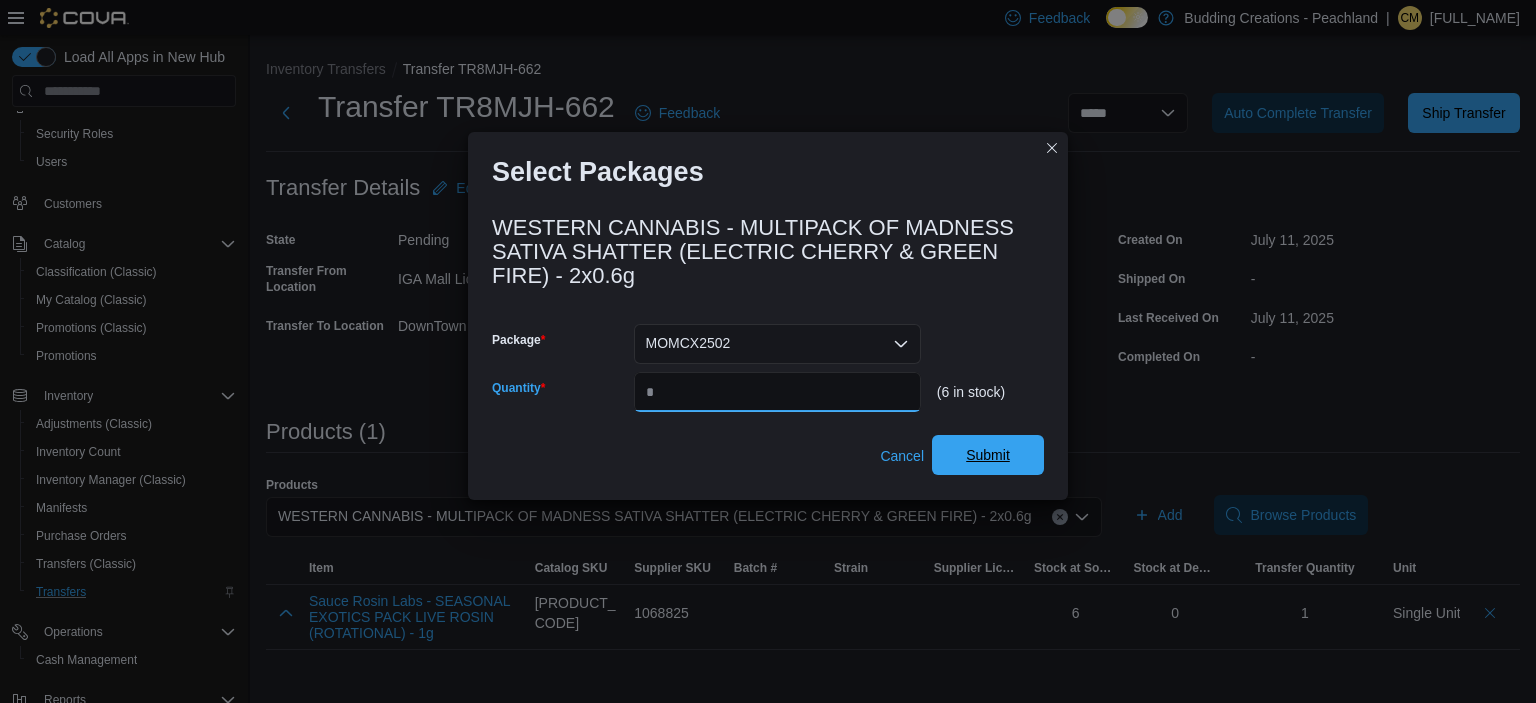 type on "*" 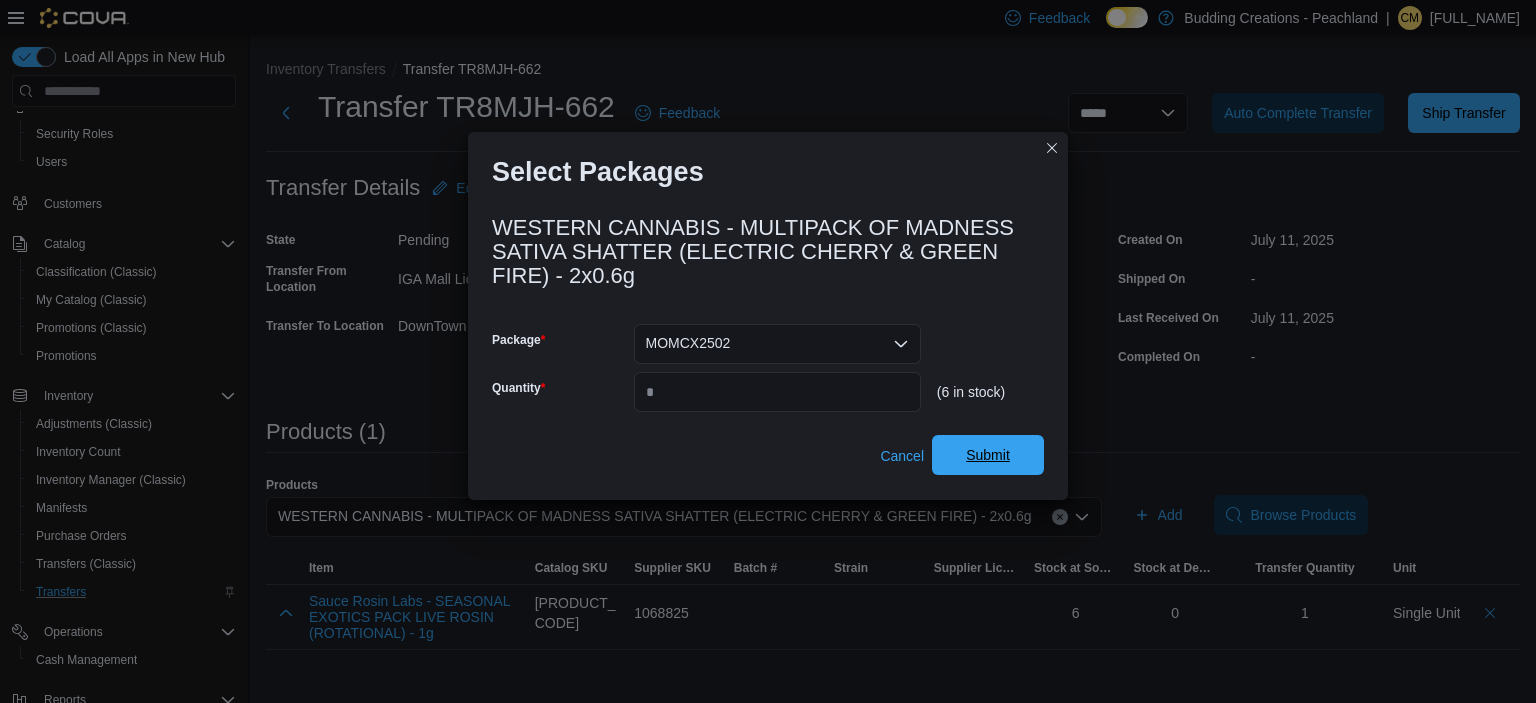 click on "Submit" at bounding box center [988, 455] 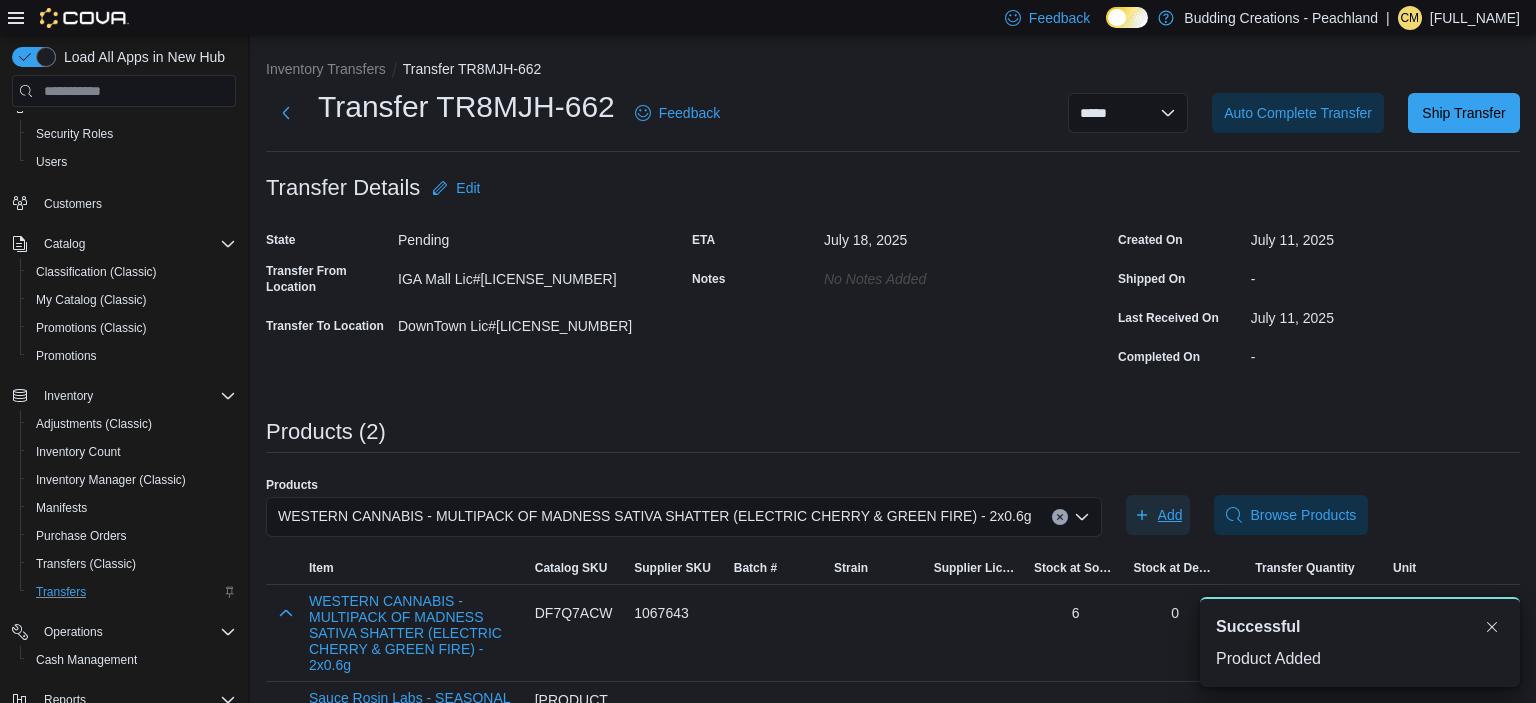 scroll, scrollTop: 96, scrollLeft: 0, axis: vertical 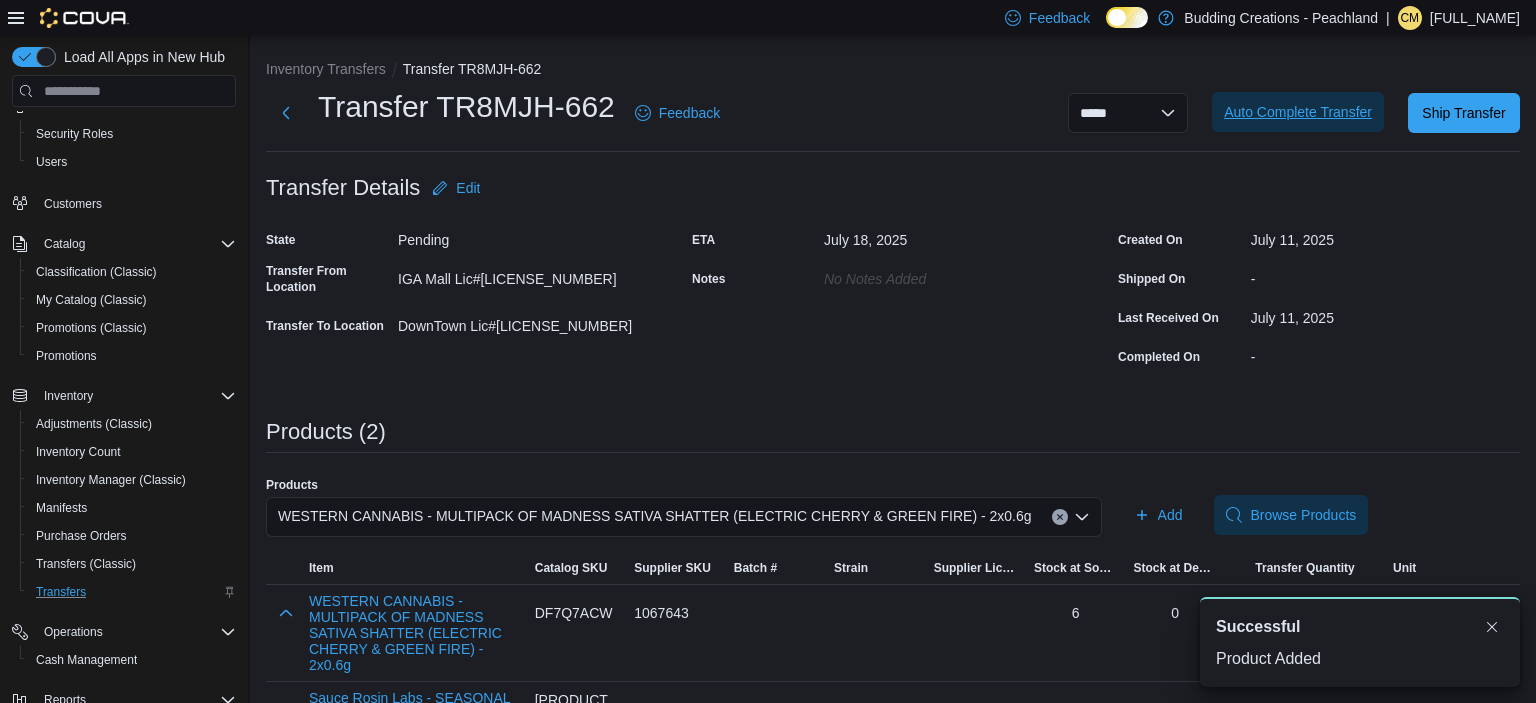 click on "Auto Complete Transfer" at bounding box center (1298, 112) 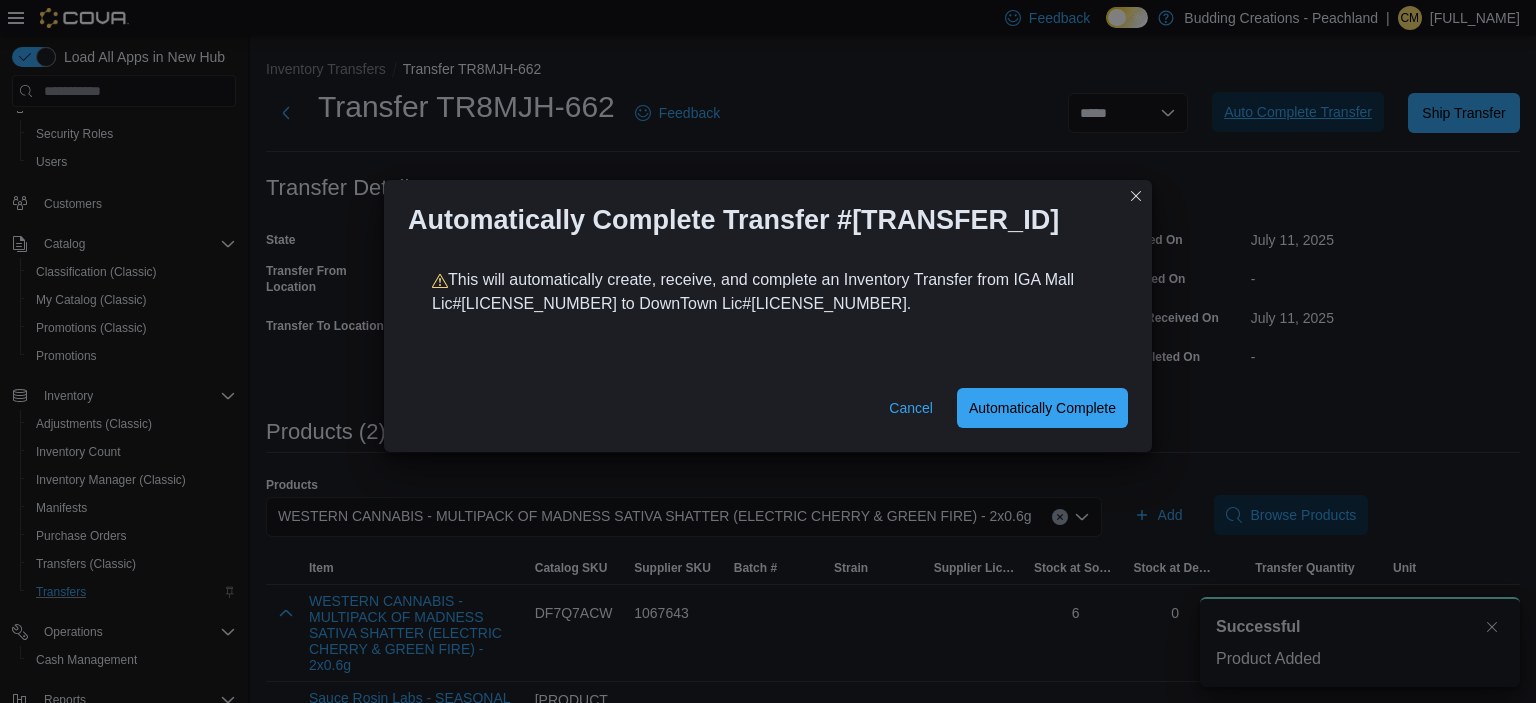 scroll, scrollTop: 96, scrollLeft: 0, axis: vertical 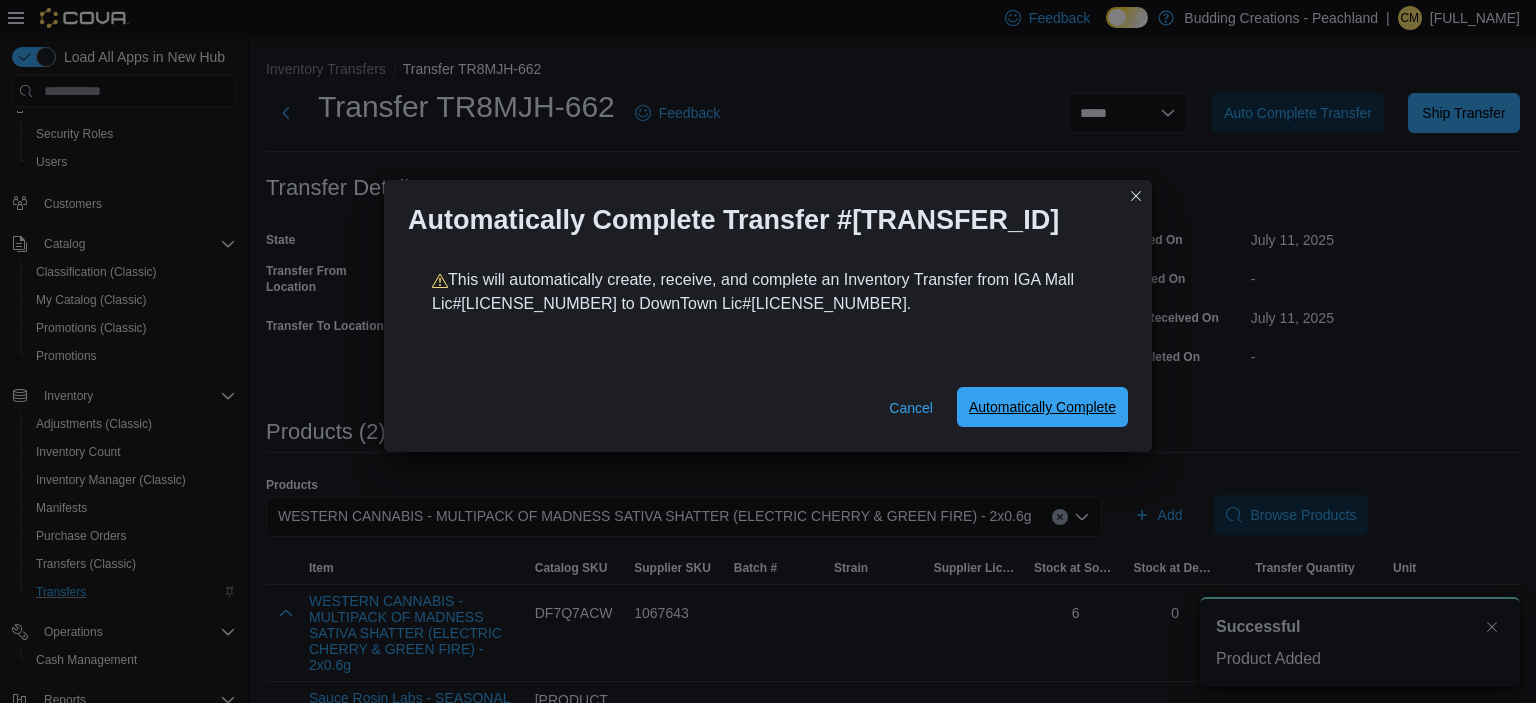 click on "Automatically Complete" at bounding box center [1042, 407] 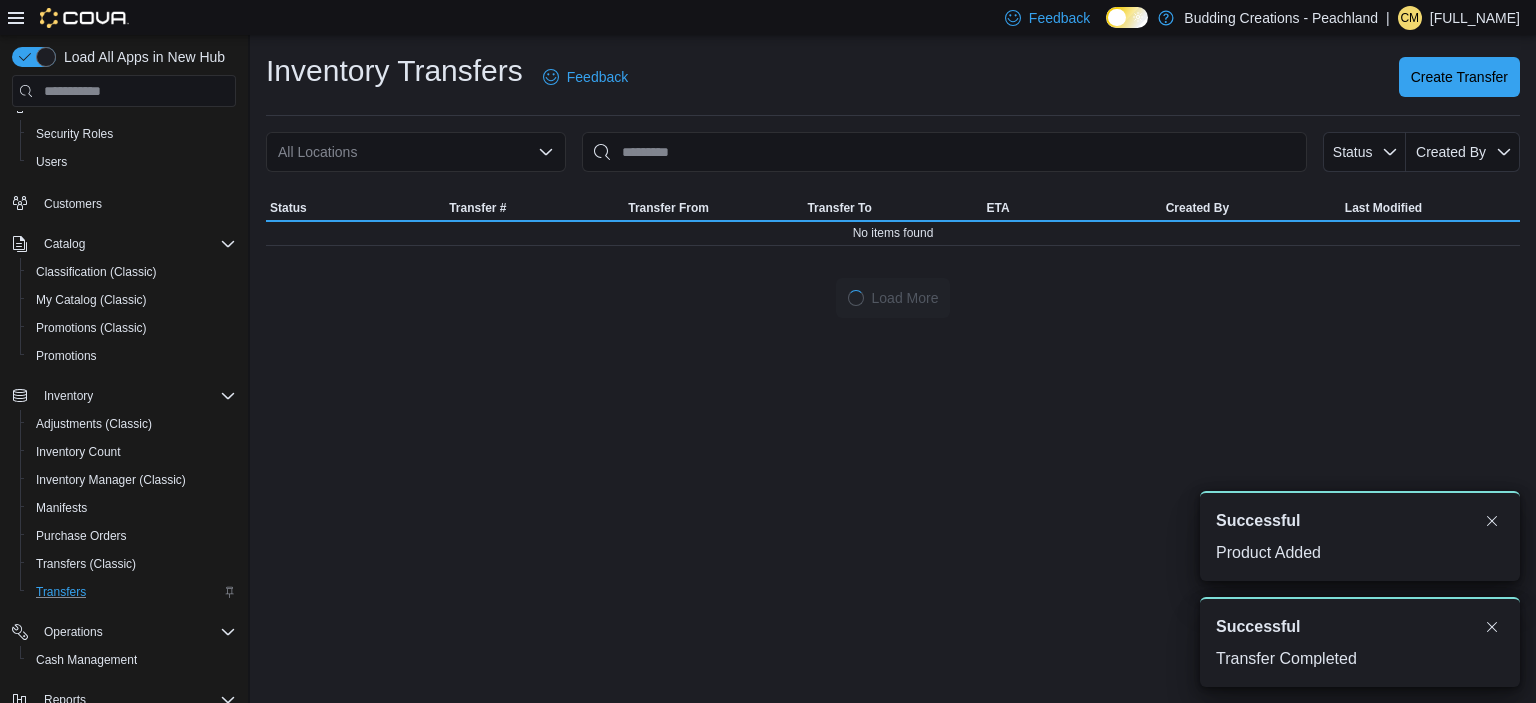 scroll, scrollTop: 96, scrollLeft: 0, axis: vertical 